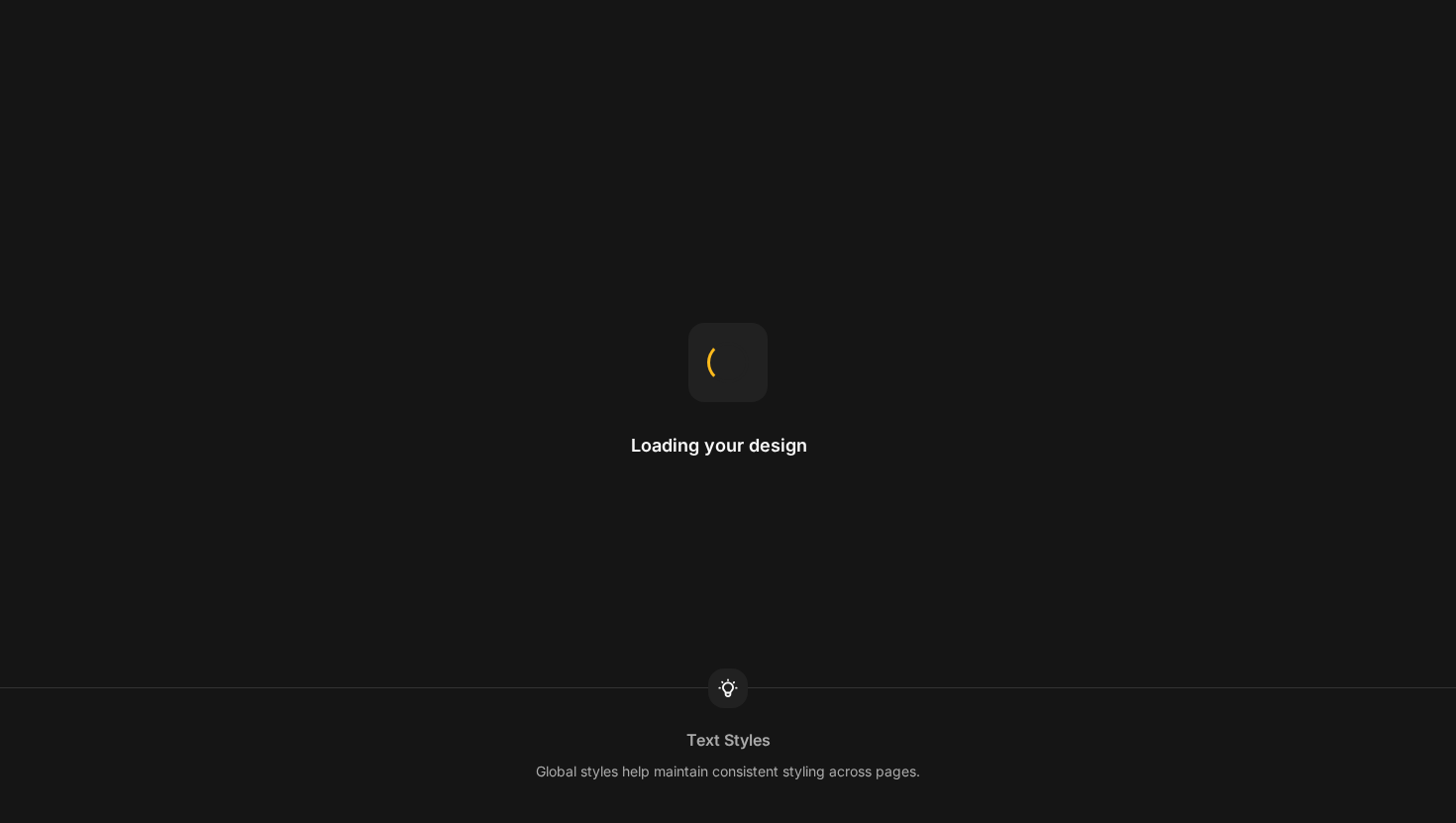 scroll, scrollTop: 0, scrollLeft: 0, axis: both 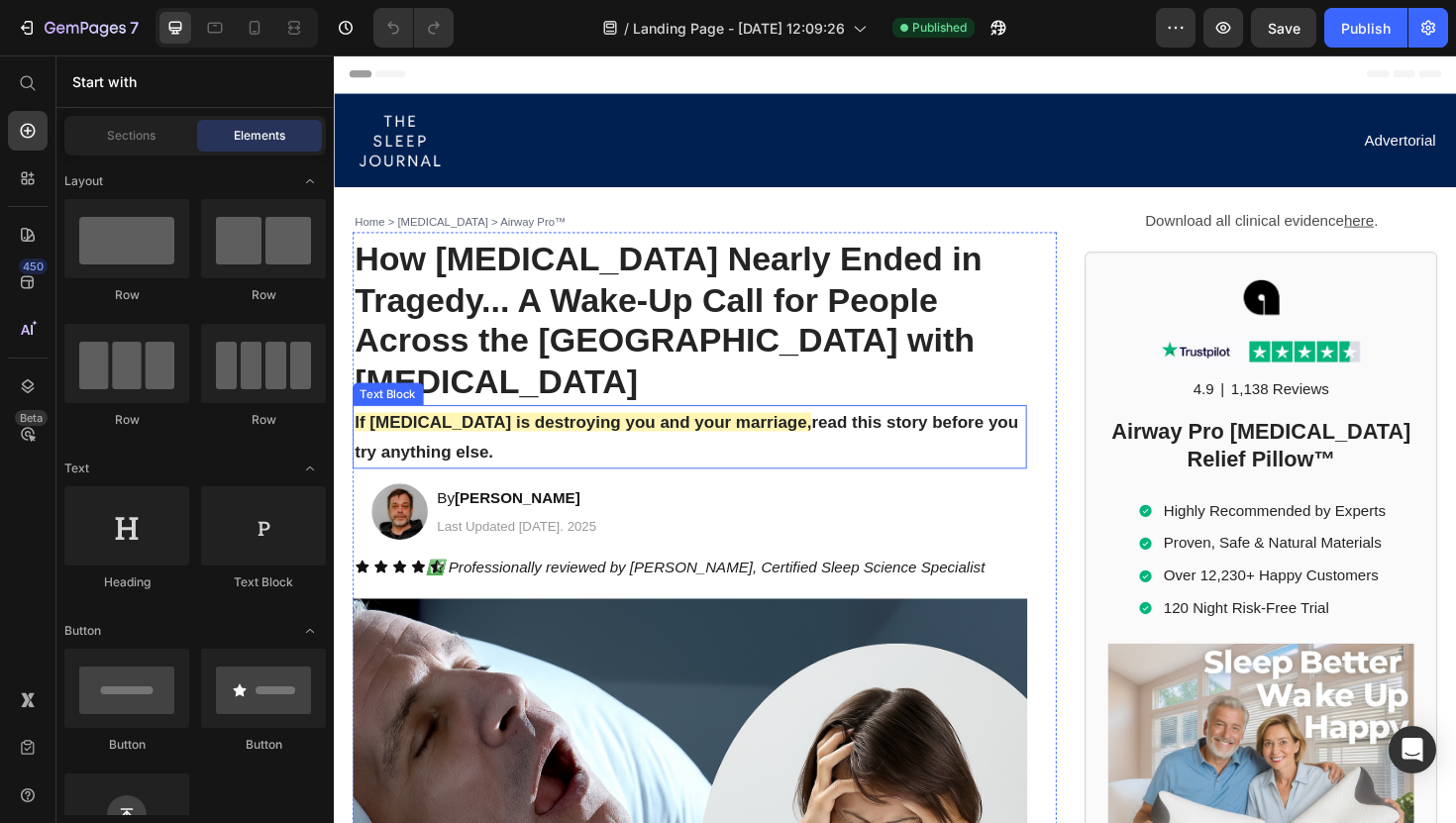 click on "read this story before you try anything else." at bounding box center [706, 460] 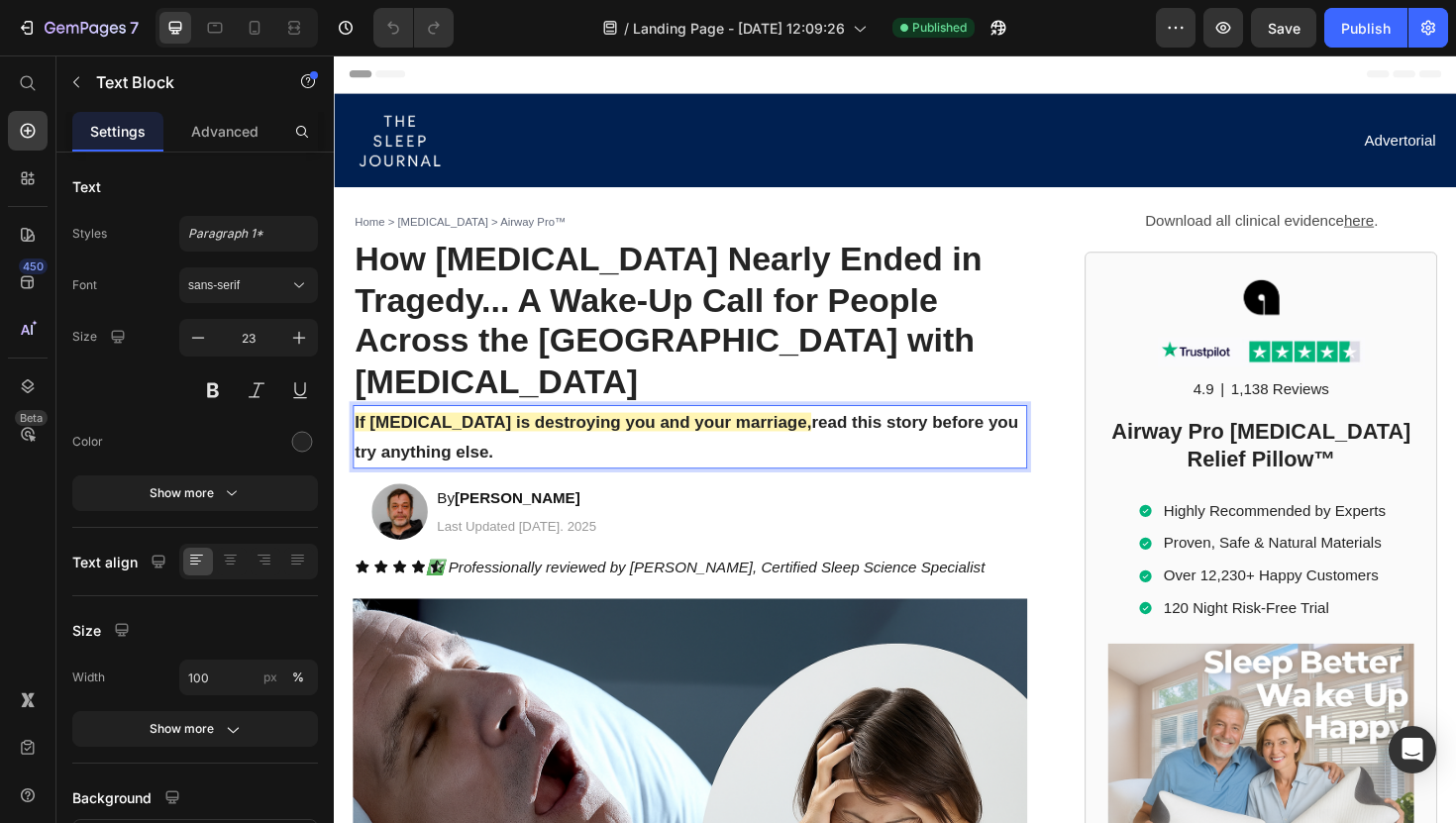 click on "read this story before you try anything else." at bounding box center [706, 460] 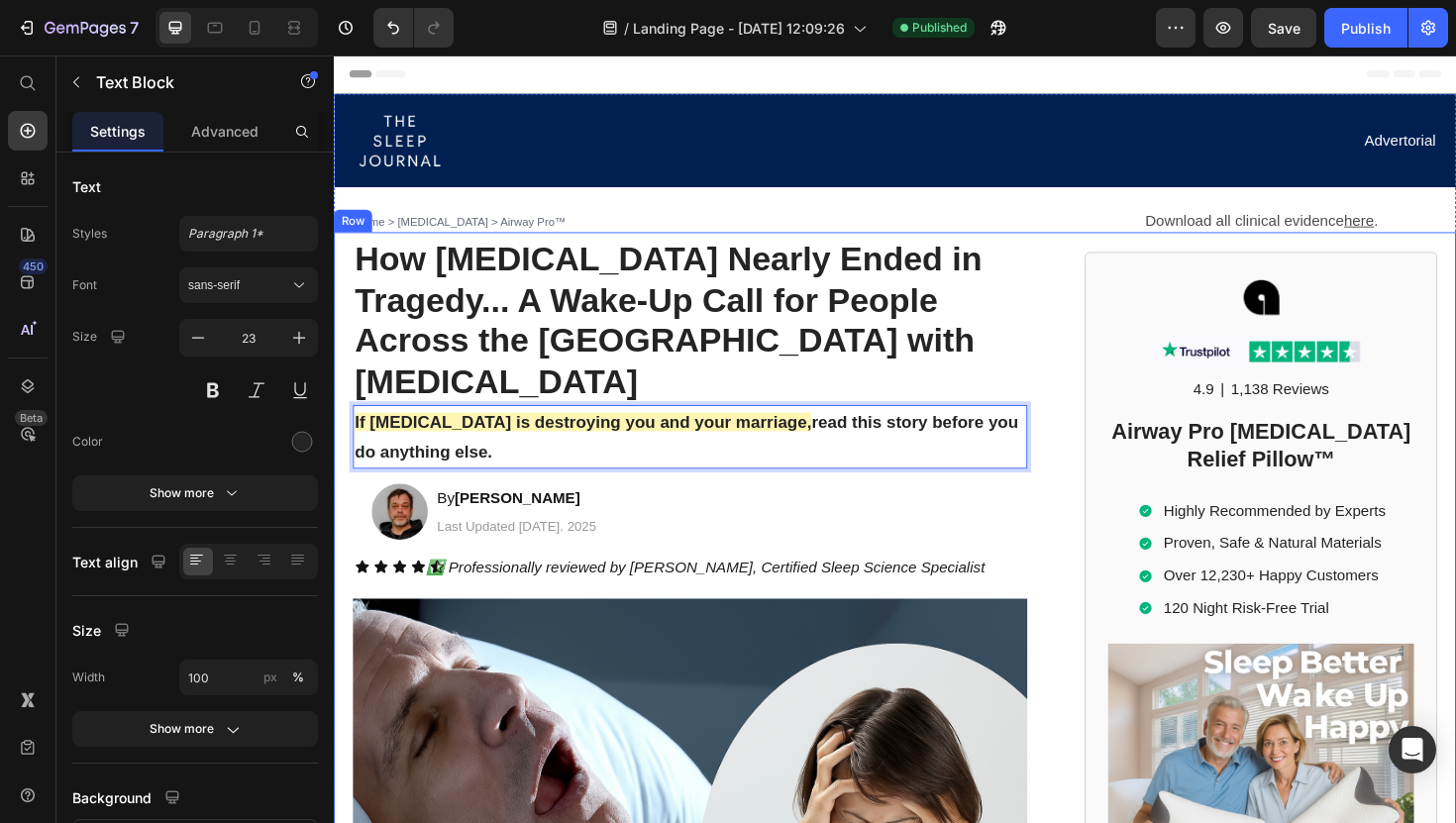 click on "Home > [MEDICAL_DATA] > Airway Pro™  Text Block How [MEDICAL_DATA] Nearly Ended in Tragedy... A Wake-Up Call for People Across the [GEOGRAPHIC_DATA] with [MEDICAL_DATA] Heading How [MEDICAL_DATA] Nearly Ended in Tragedy...  A Wake-Up Call for People Across the [GEOGRAPHIC_DATA] with [MEDICAL_DATA] Heading If [MEDICAL_DATA] is destroying you and your marriage,  read this story before you do anything else. Text Block   16 Image By  [PERSON_NAME] Text Block Last Updated [DATE]. 2025 Text Block Row ✅ Professionally reviewed by [PERSON_NAME], Certified Sleep Science Specialist Text Block Icon Icon Icon Icon Icon Icon List Row Image The Day I Almost Killed Someone Heading I thought I could handle the exhaustion...   The way my eyelids felt like lead weights during important meetings. The panic when I'd catch myself nodding off at red lights.   But when I woke up face-down in my car, blood trickling from my forehead through a cracked windshield, everything changed.     Text Block My name is  [PERSON_NAME],    and if you're one of the    —or if your  ." at bounding box center [928, 5676] 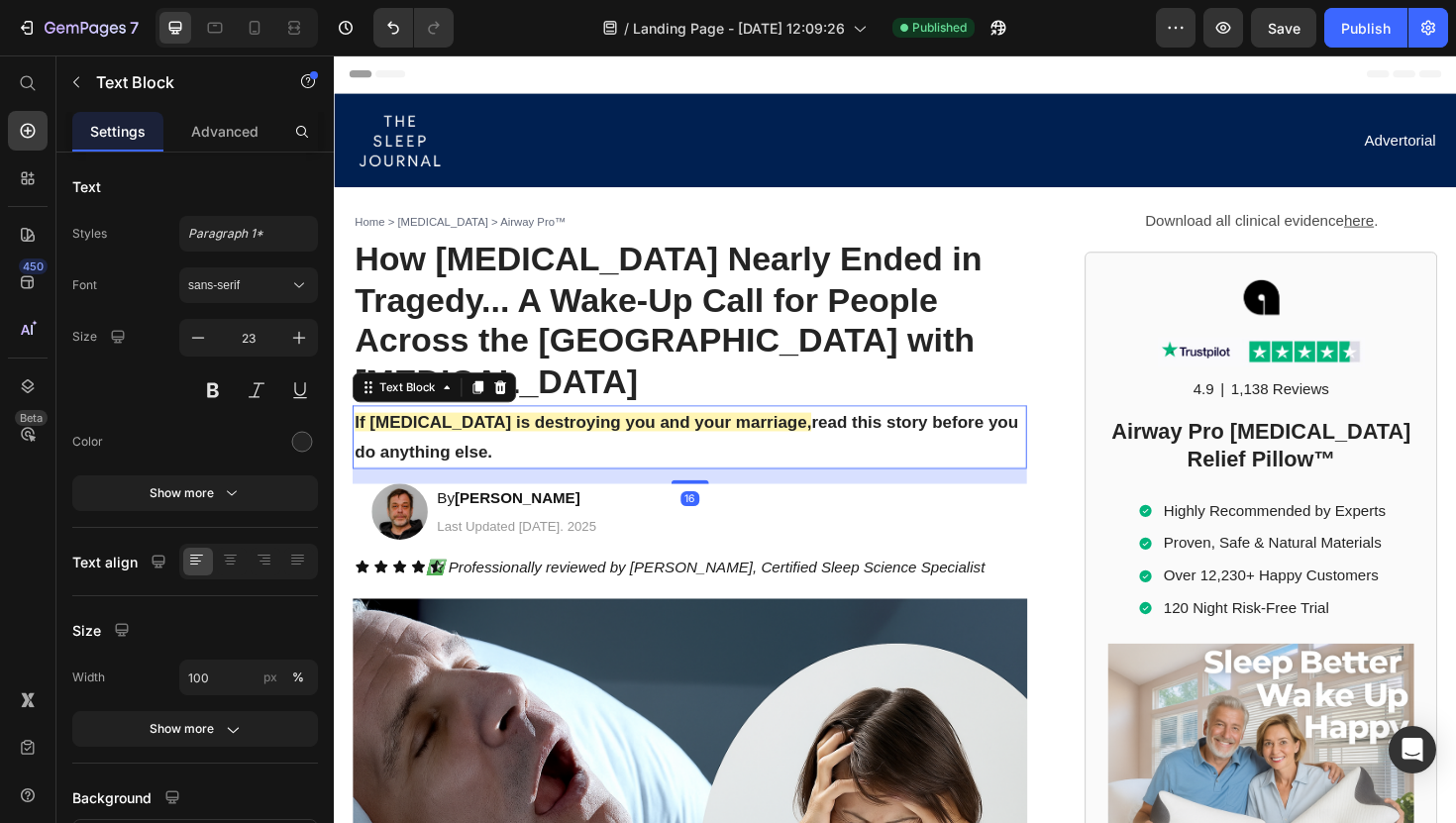 click on "If [MEDICAL_DATA] is destroying you and your marriage,  read this story before you do anything else." at bounding box center (710, 460) 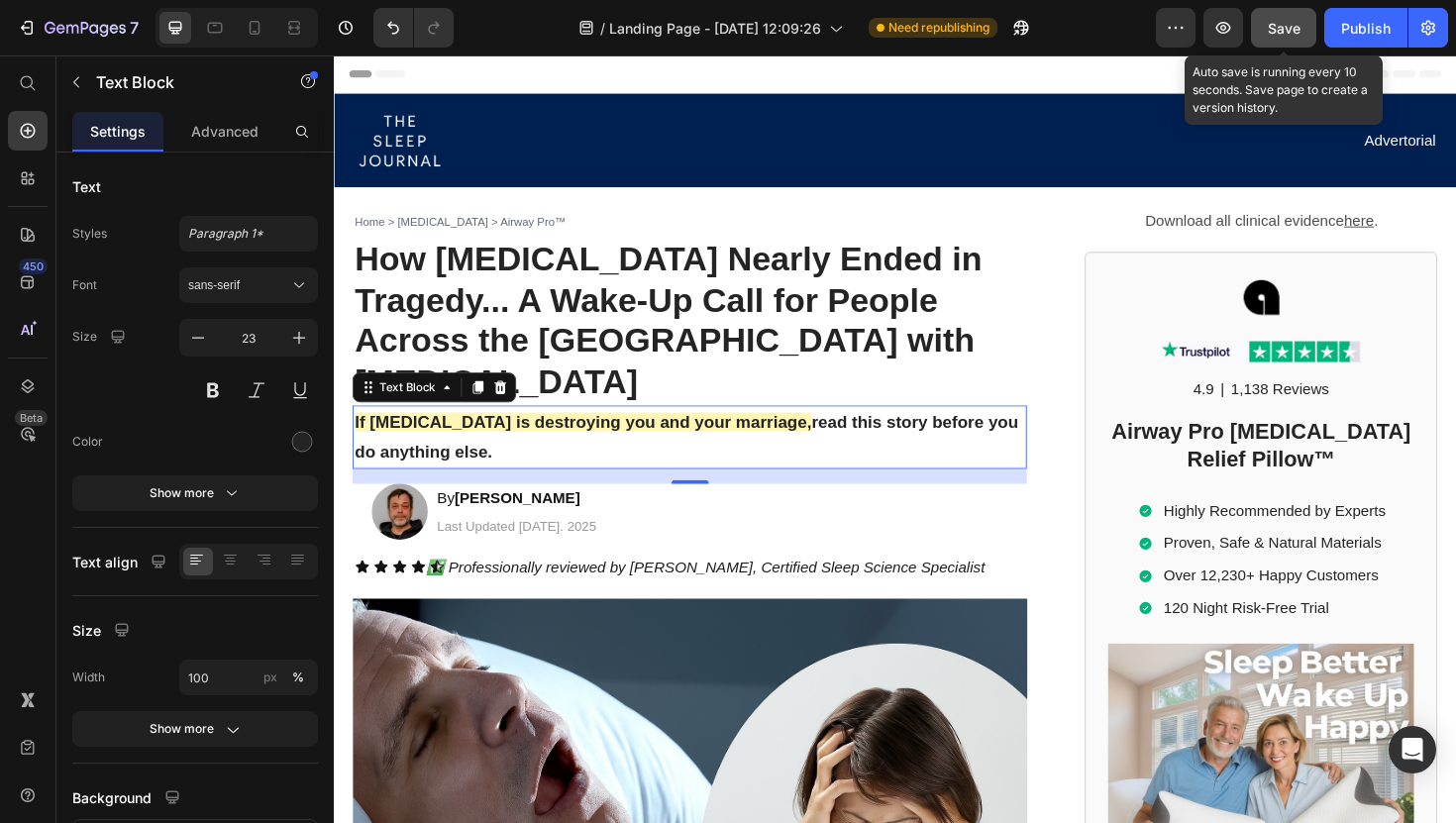 click on "Save" at bounding box center (1284, 28) 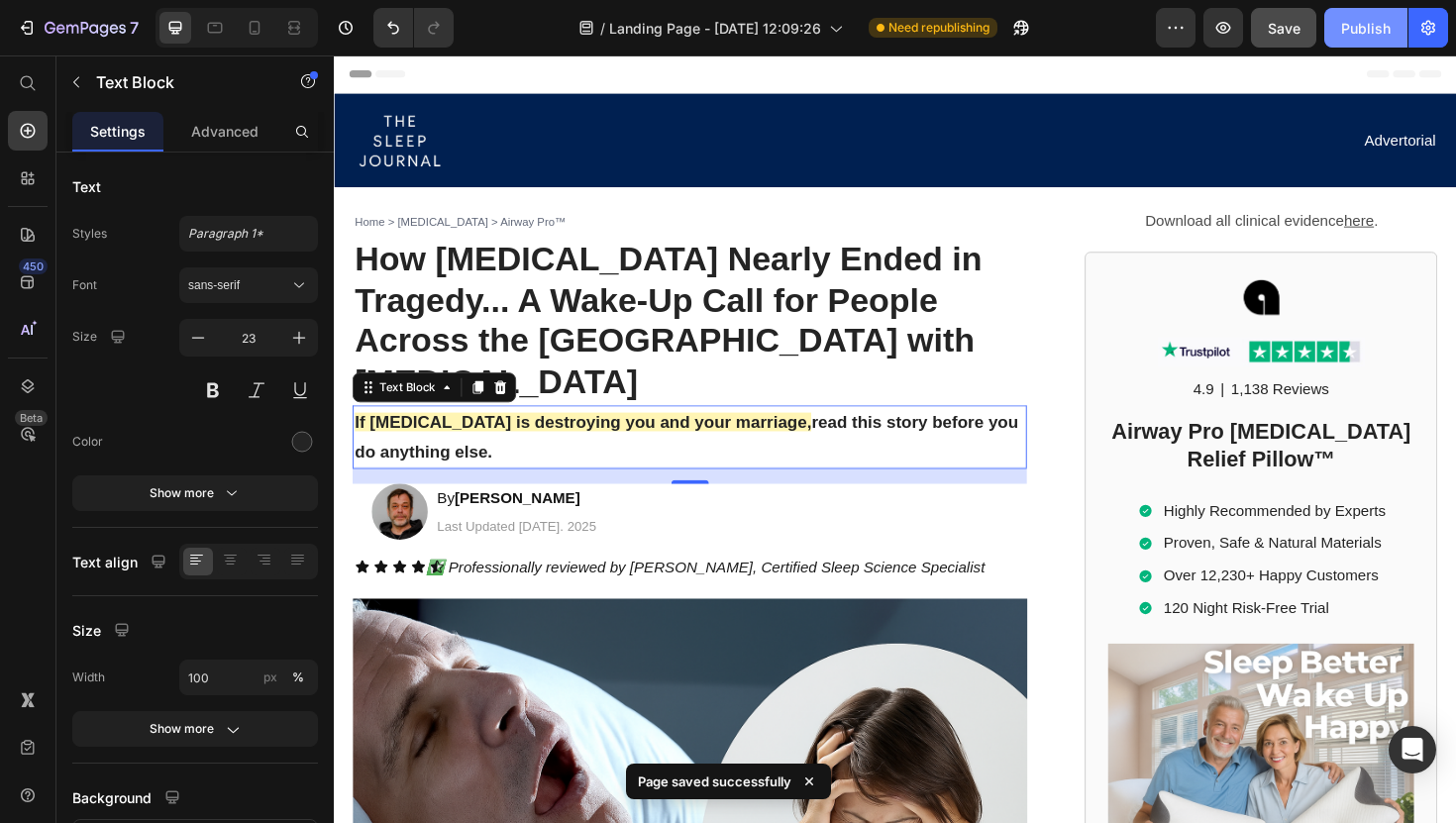 click on "Publish" at bounding box center (1366, 28) 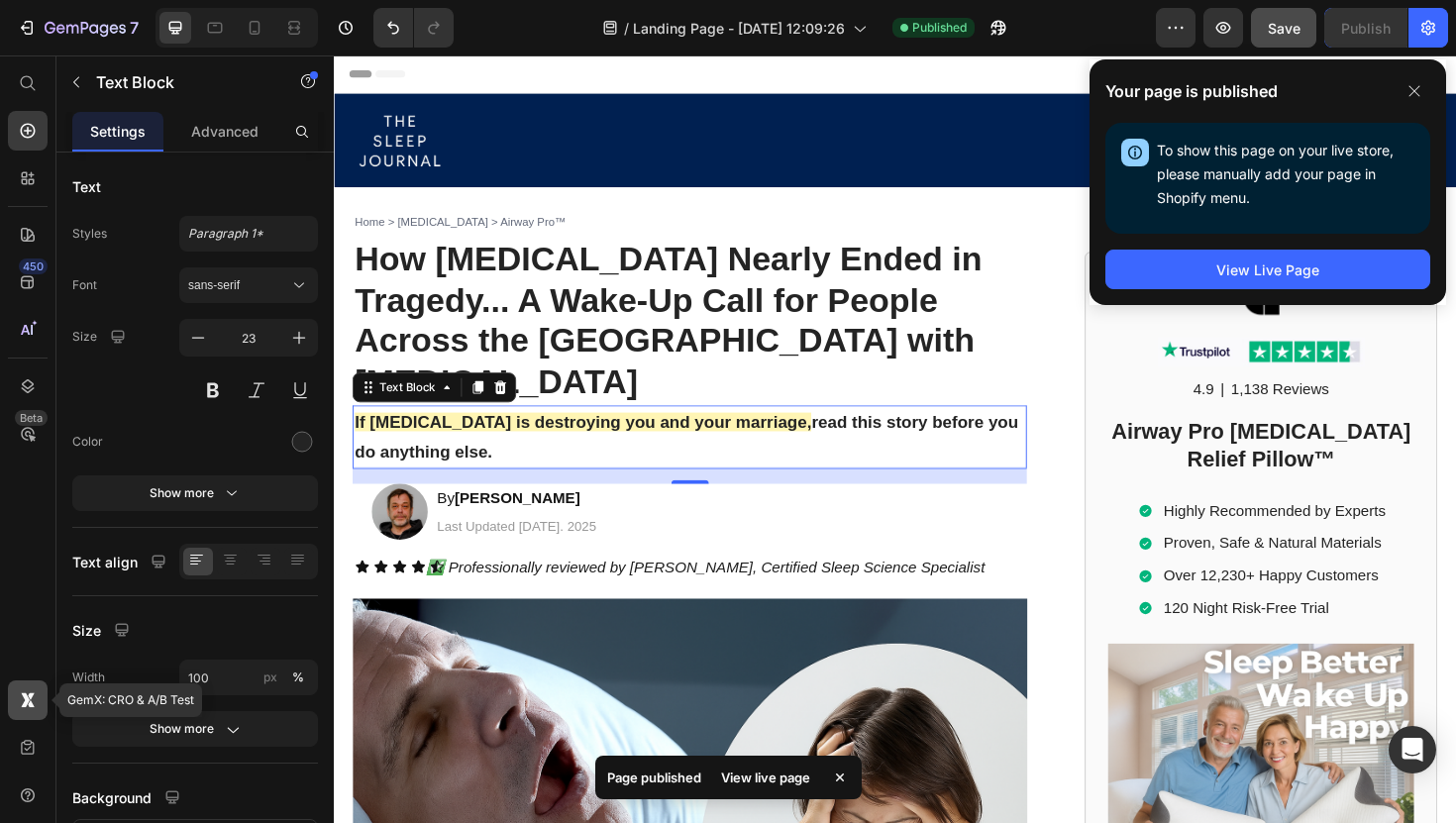 click 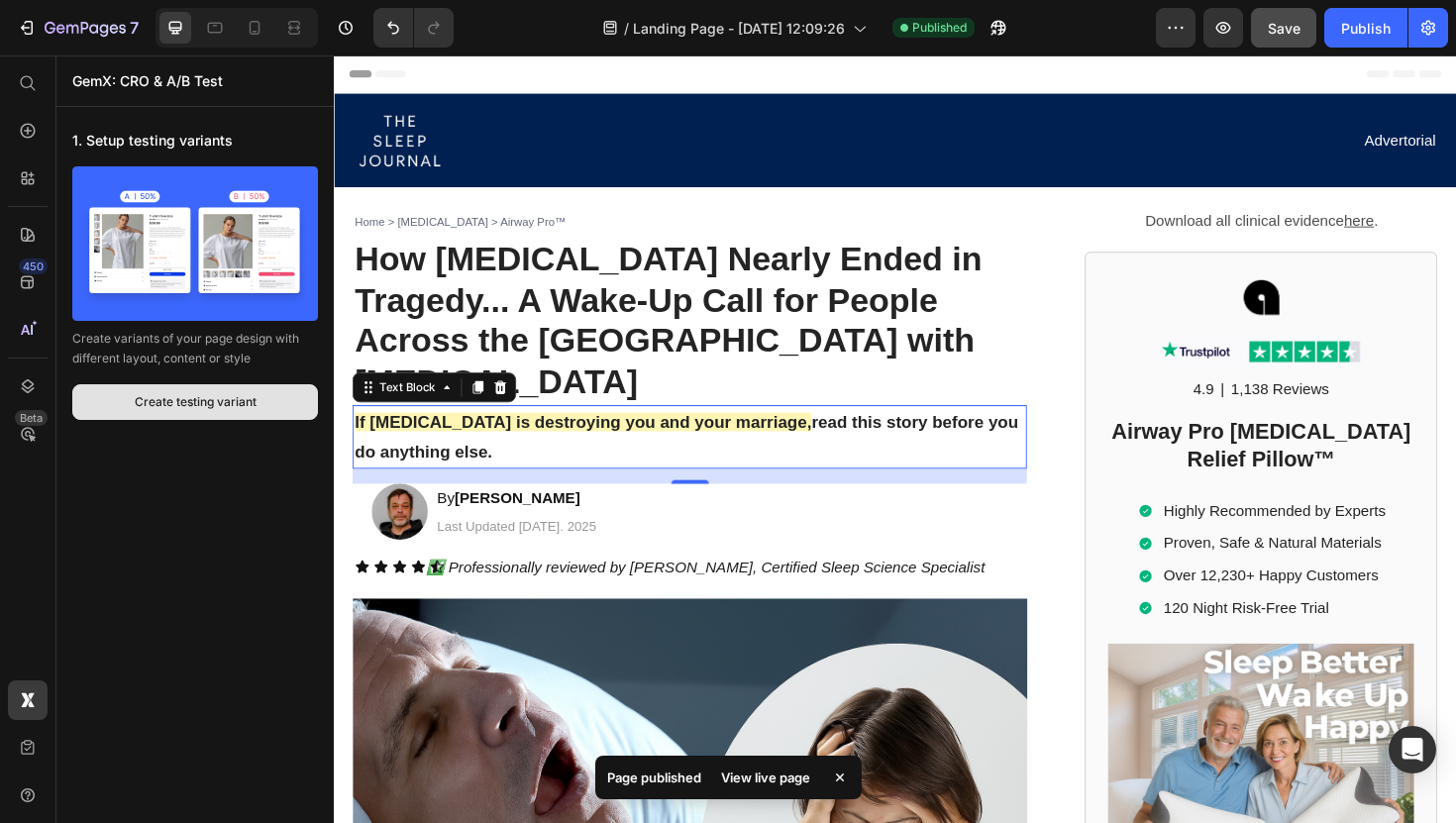 click on "Create testing variant" at bounding box center (195, 402) 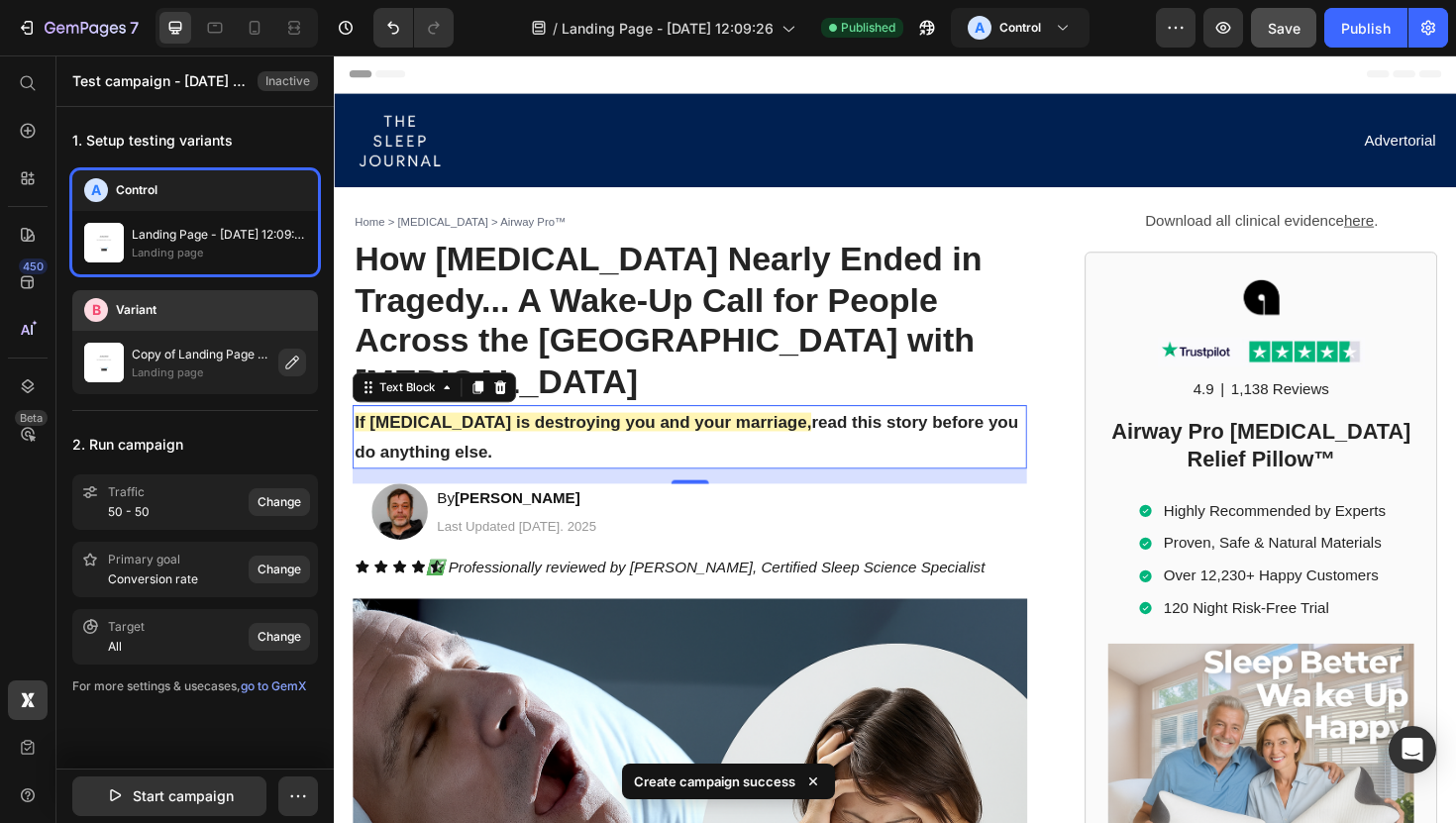 click on "B Variant" at bounding box center (195, 310) 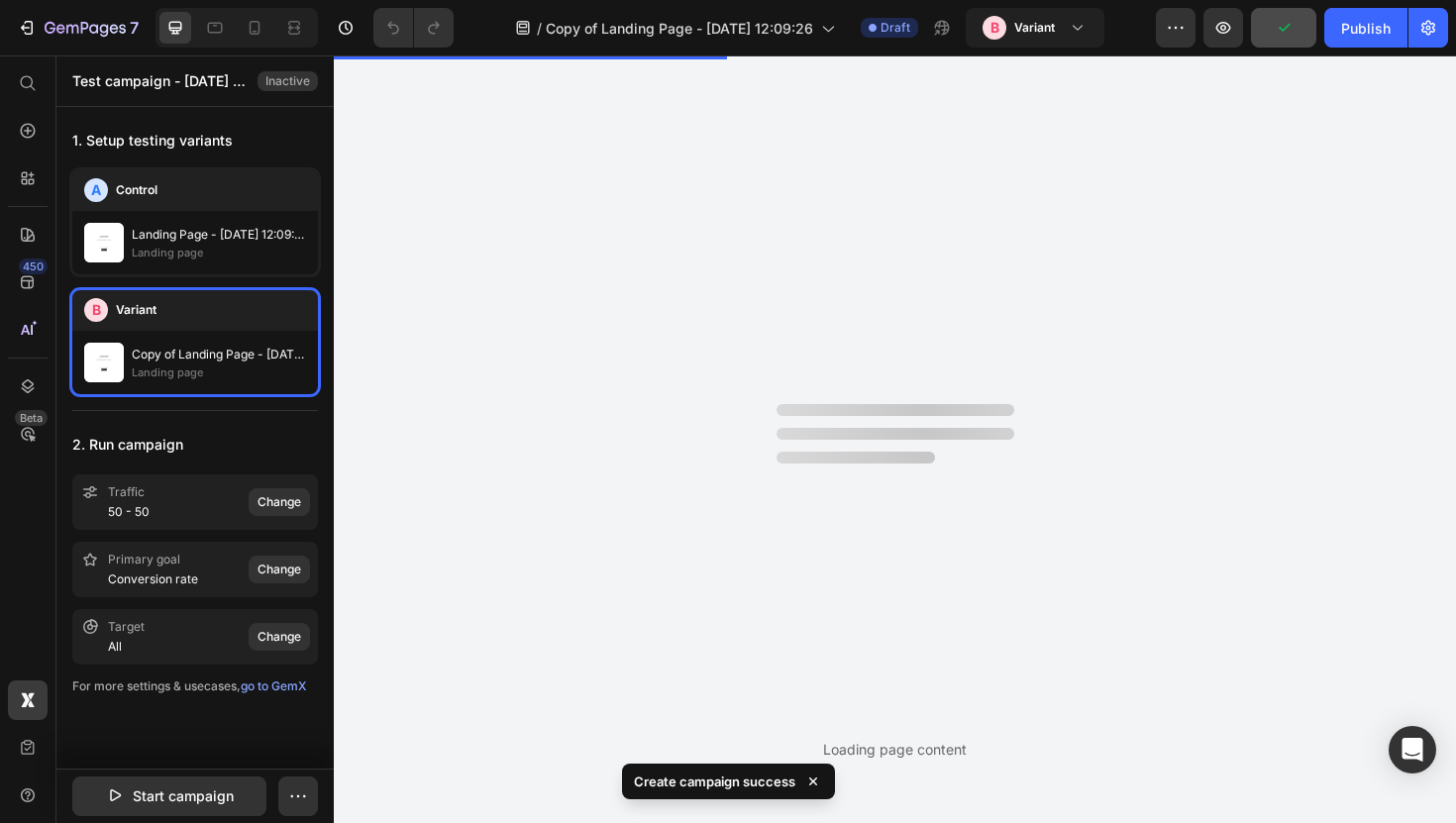 scroll, scrollTop: 0, scrollLeft: 0, axis: both 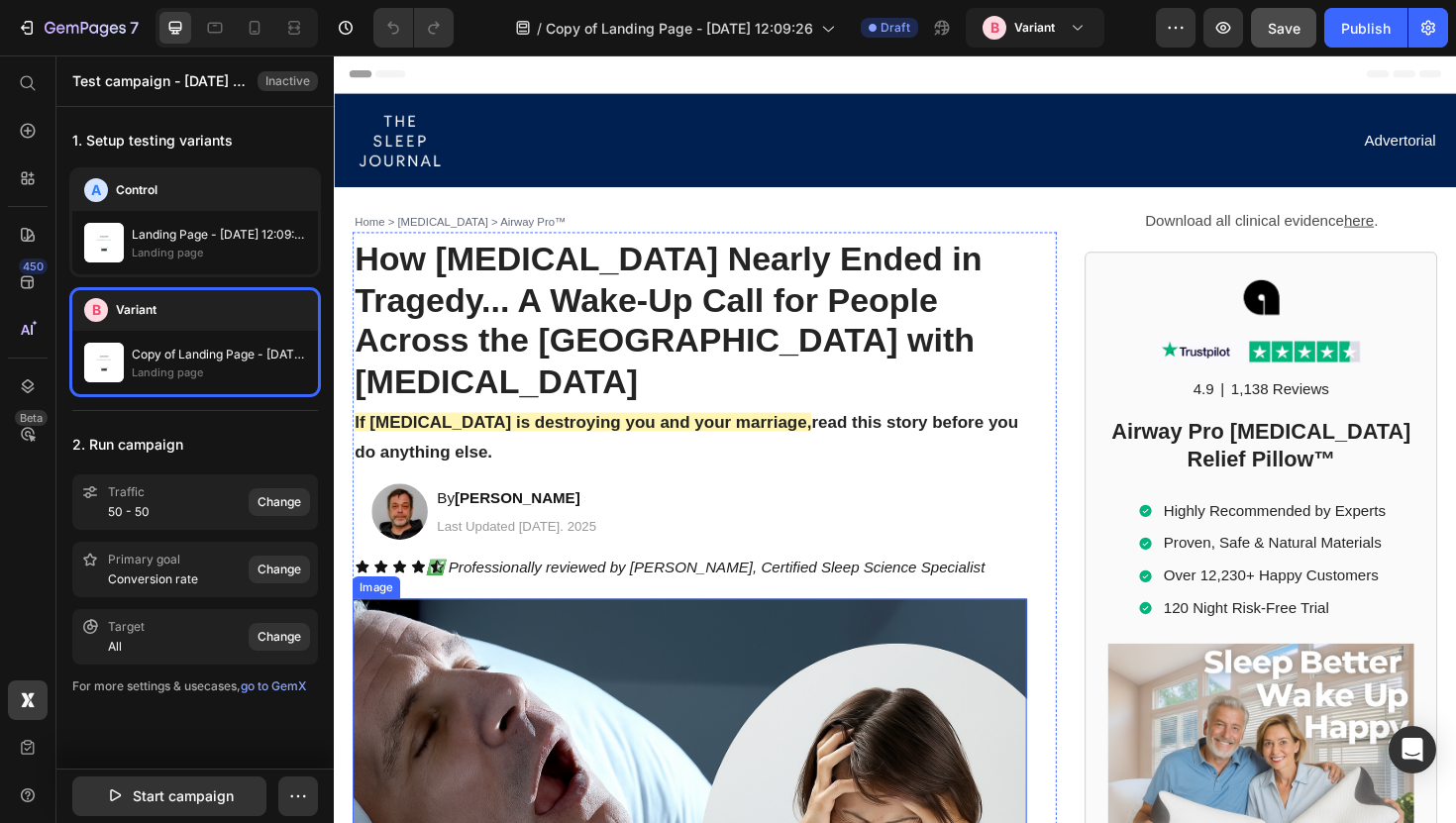 click at bounding box center (710, 869) 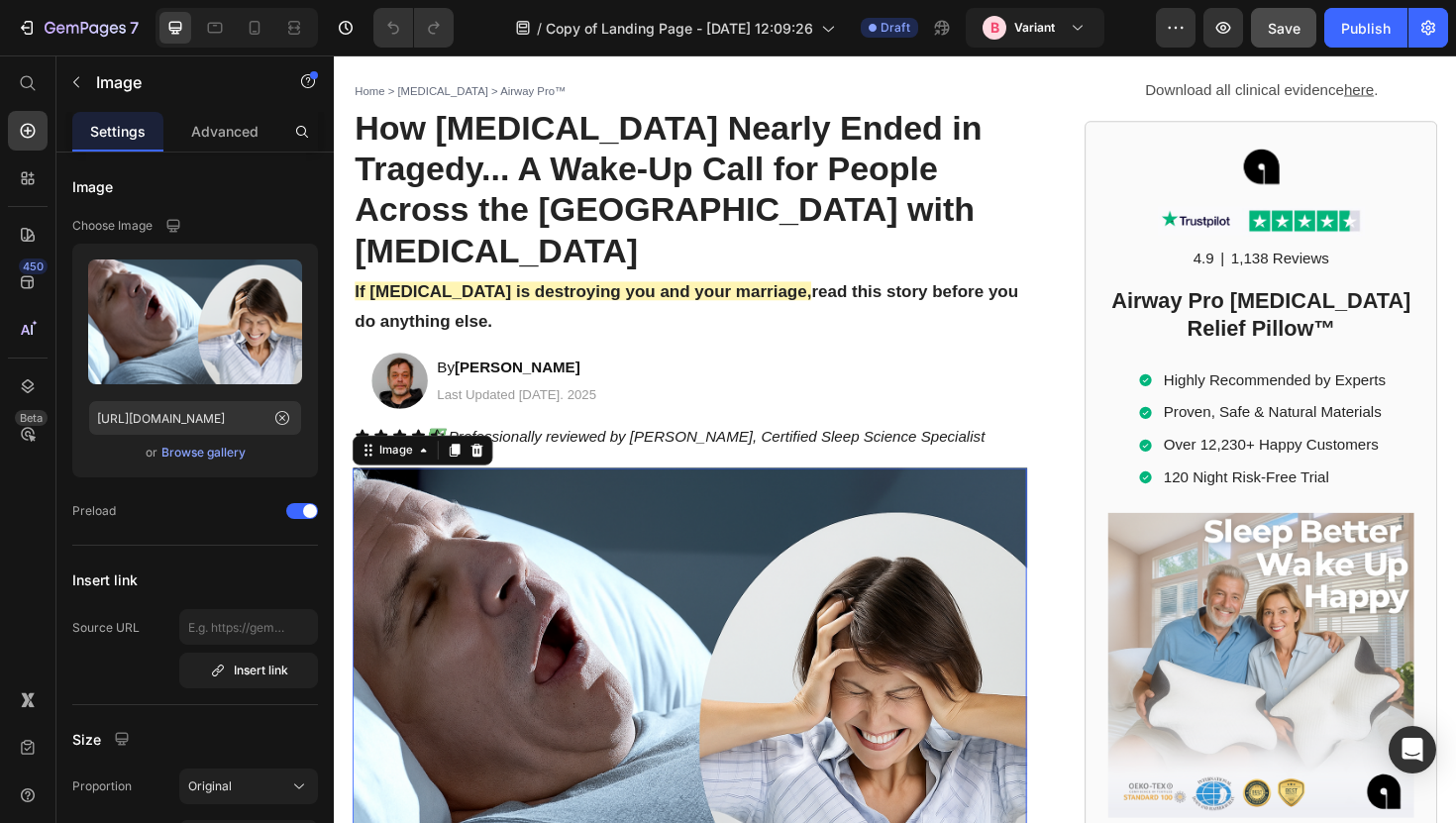 scroll, scrollTop: 141, scrollLeft: 0, axis: vertical 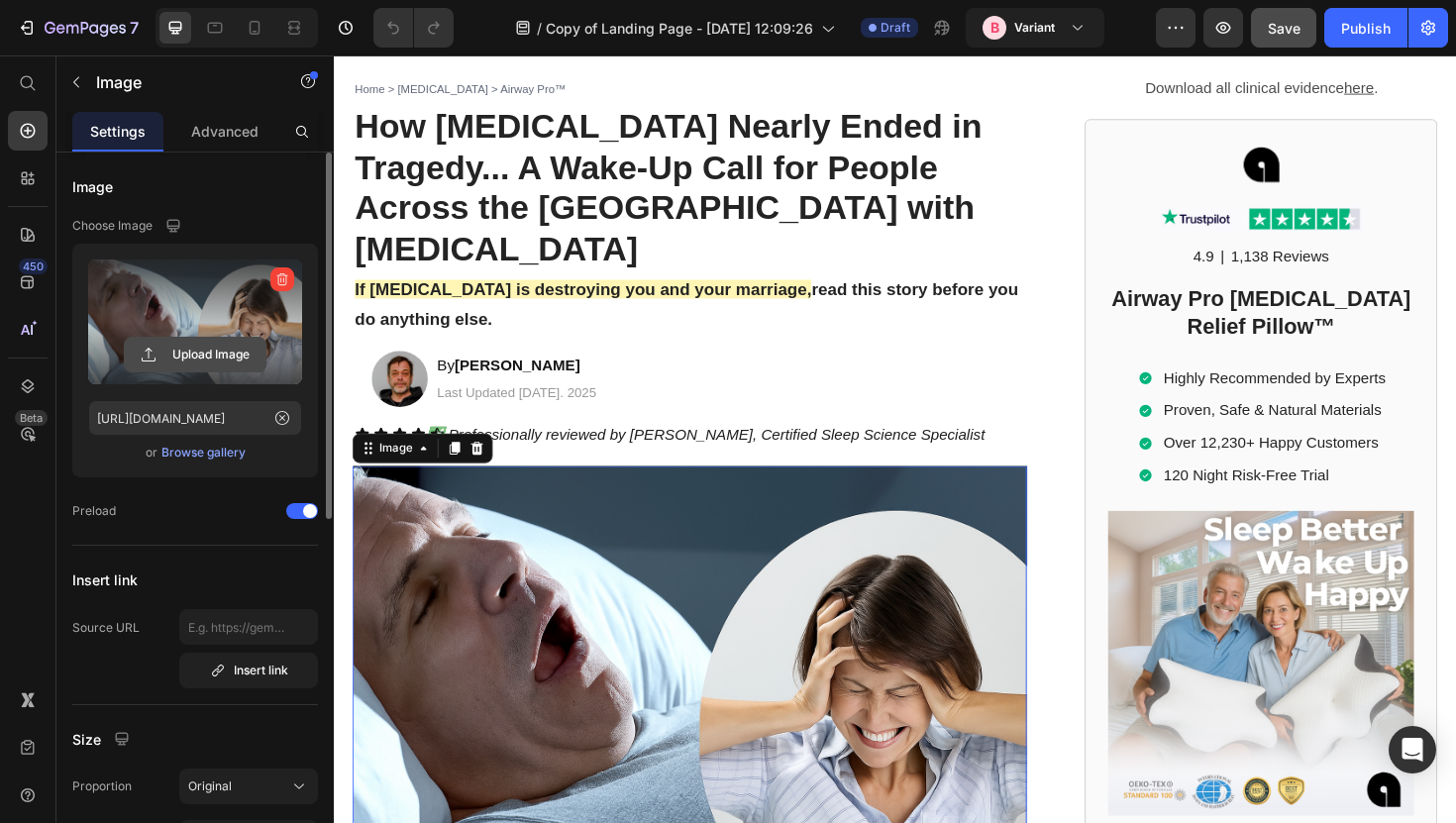 click 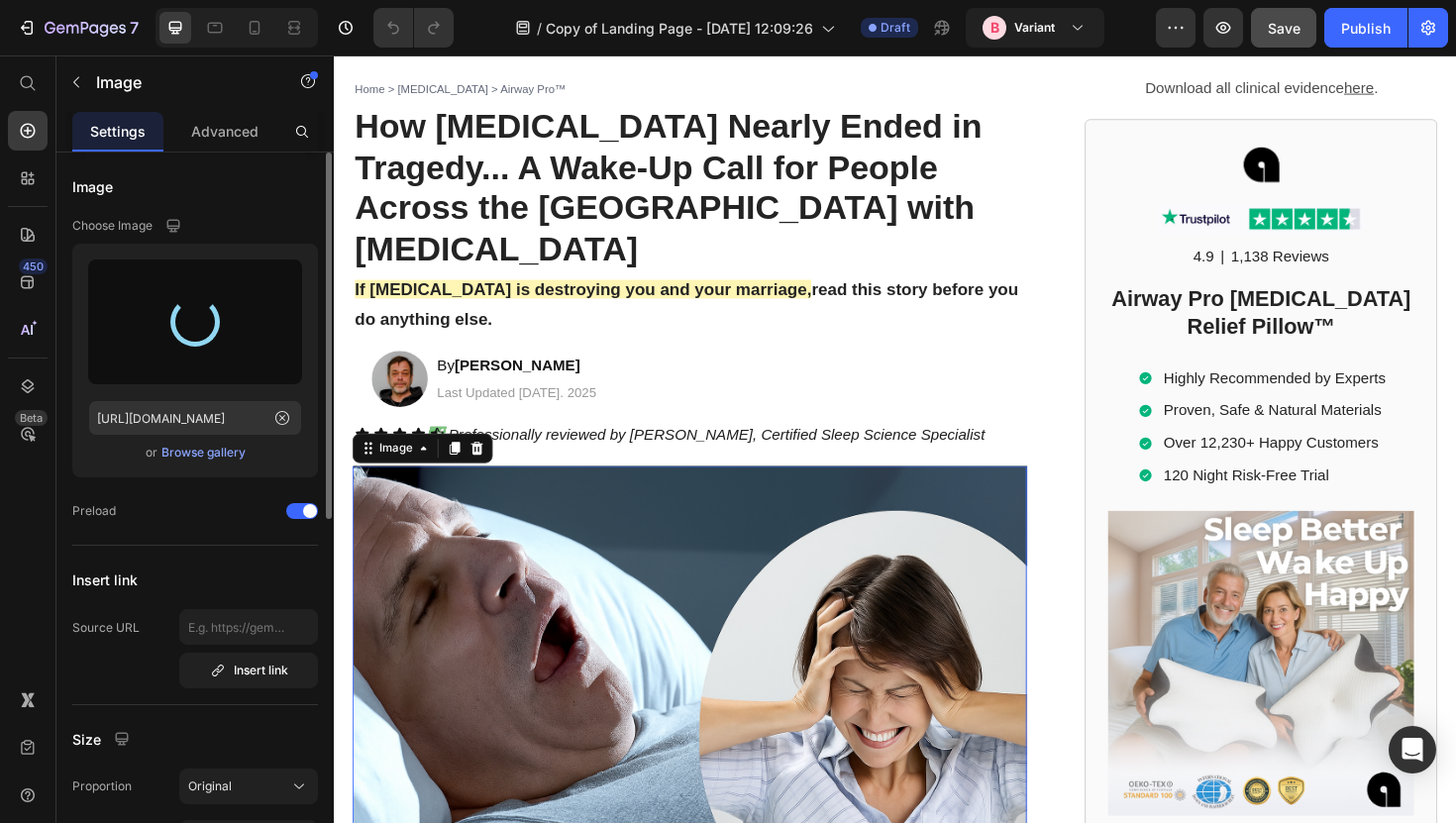 click on "450 Beta" at bounding box center [28, 371] 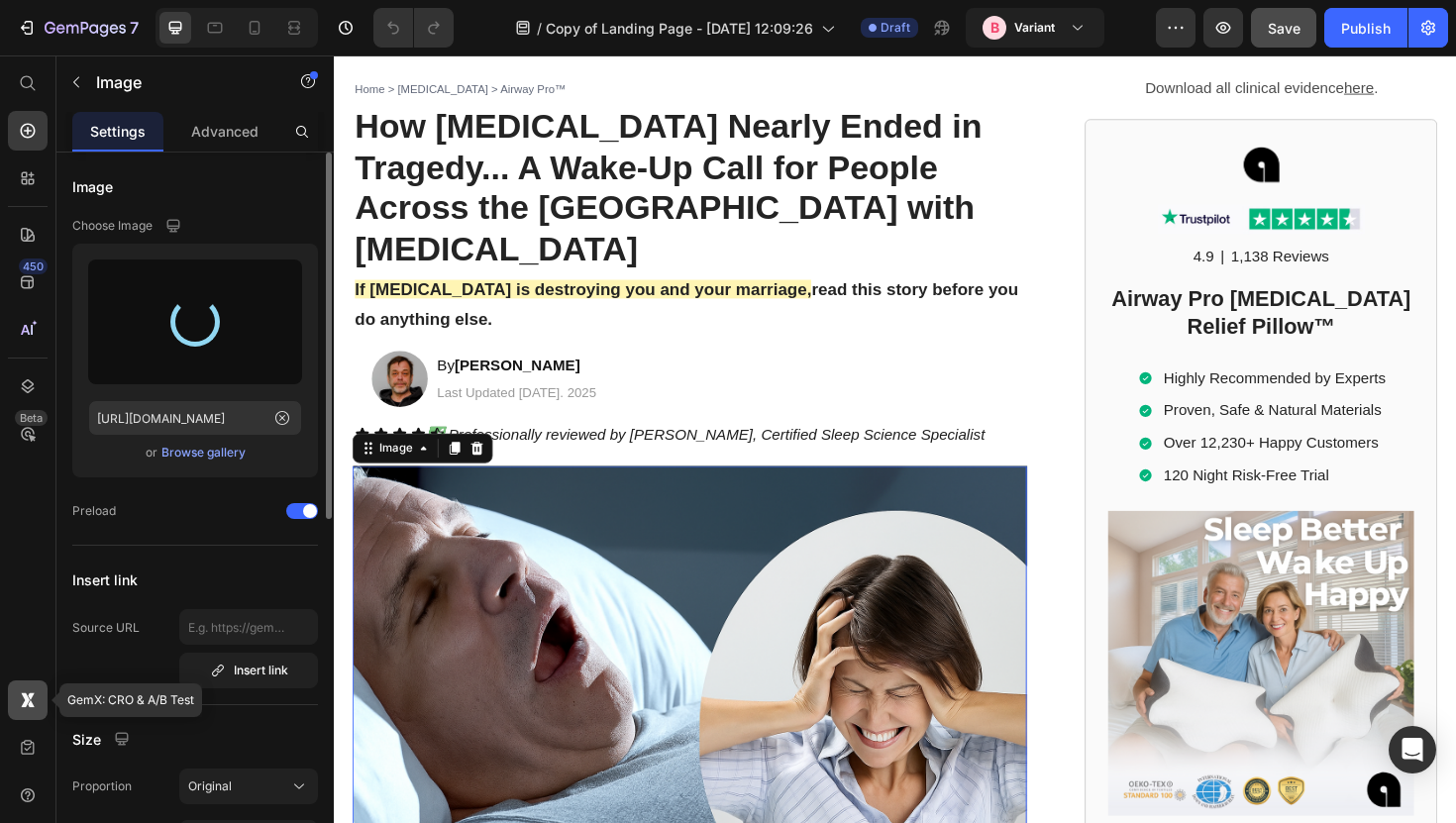 click 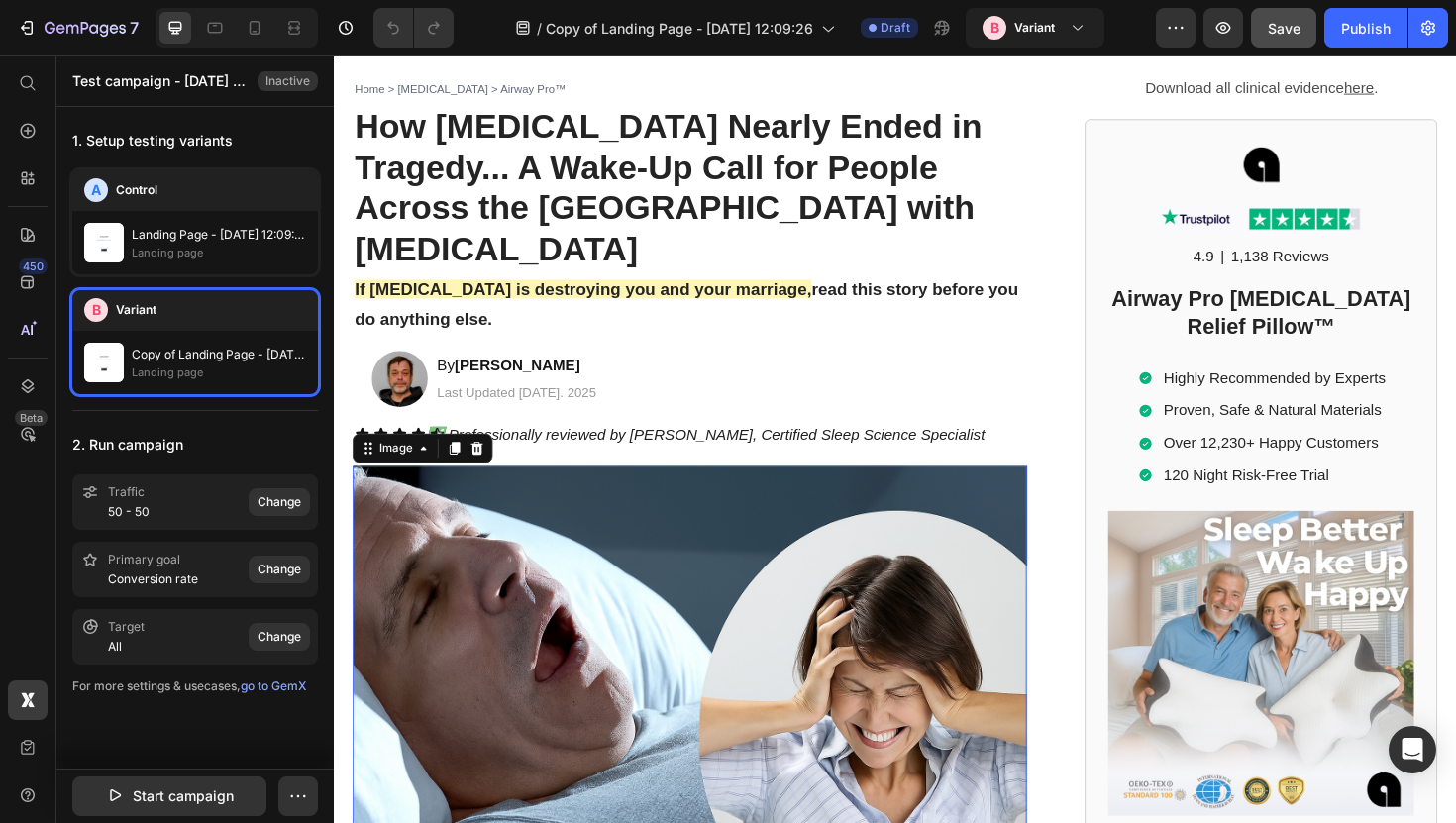 click on "B Variant" at bounding box center [195, 310] 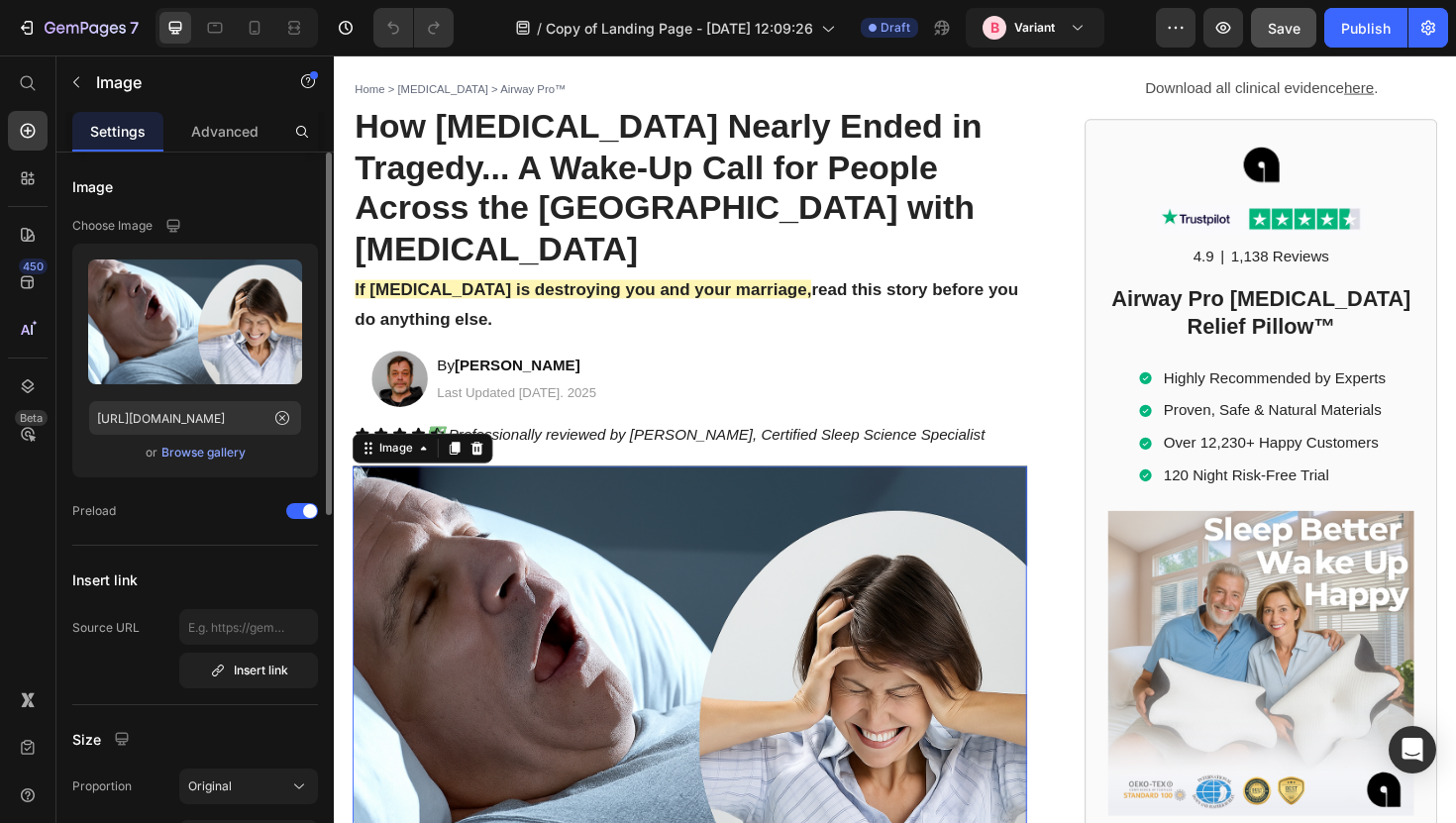 click on "Browse gallery" at bounding box center [203, 453] 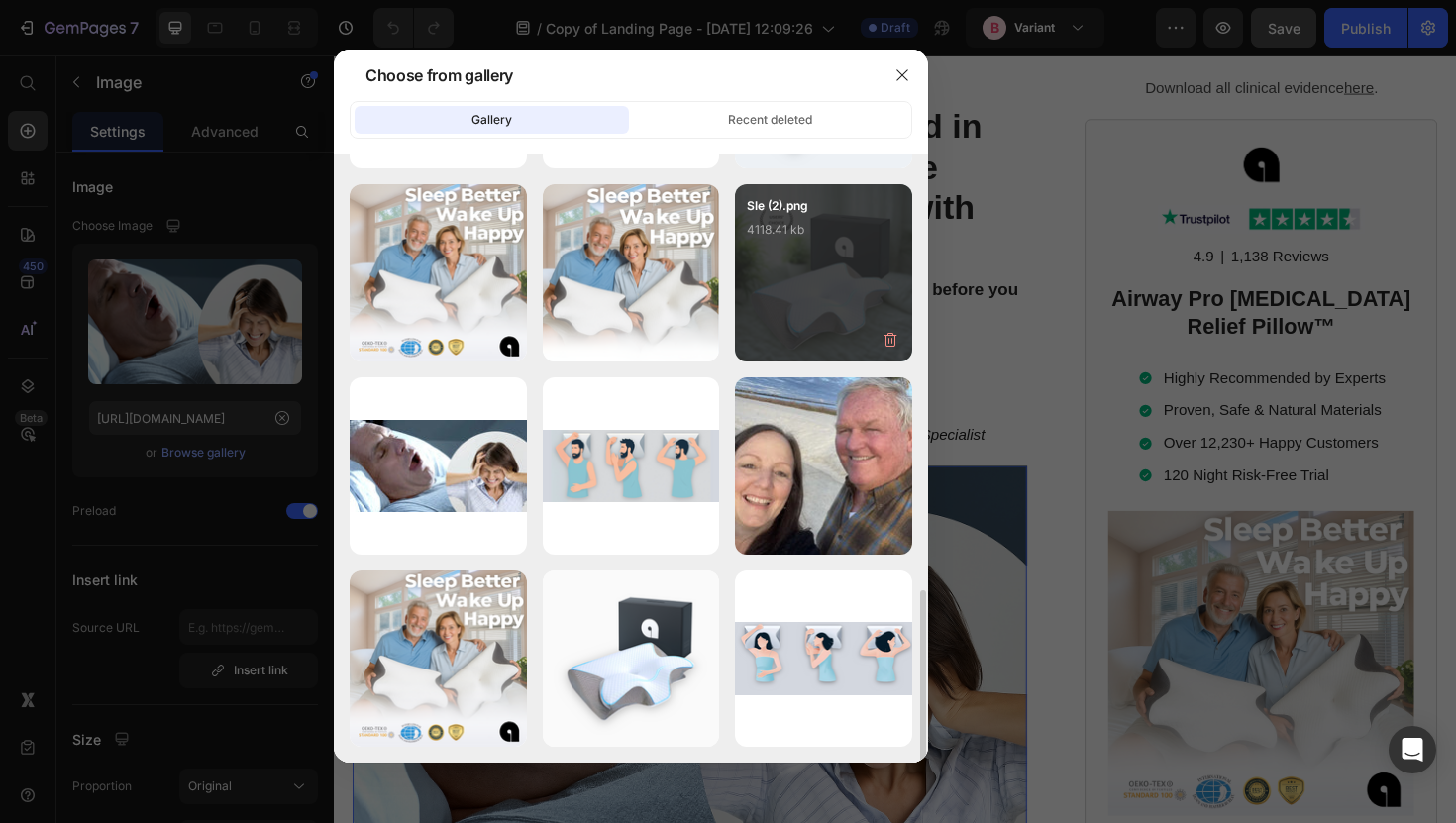 scroll, scrollTop: 1527, scrollLeft: 0, axis: vertical 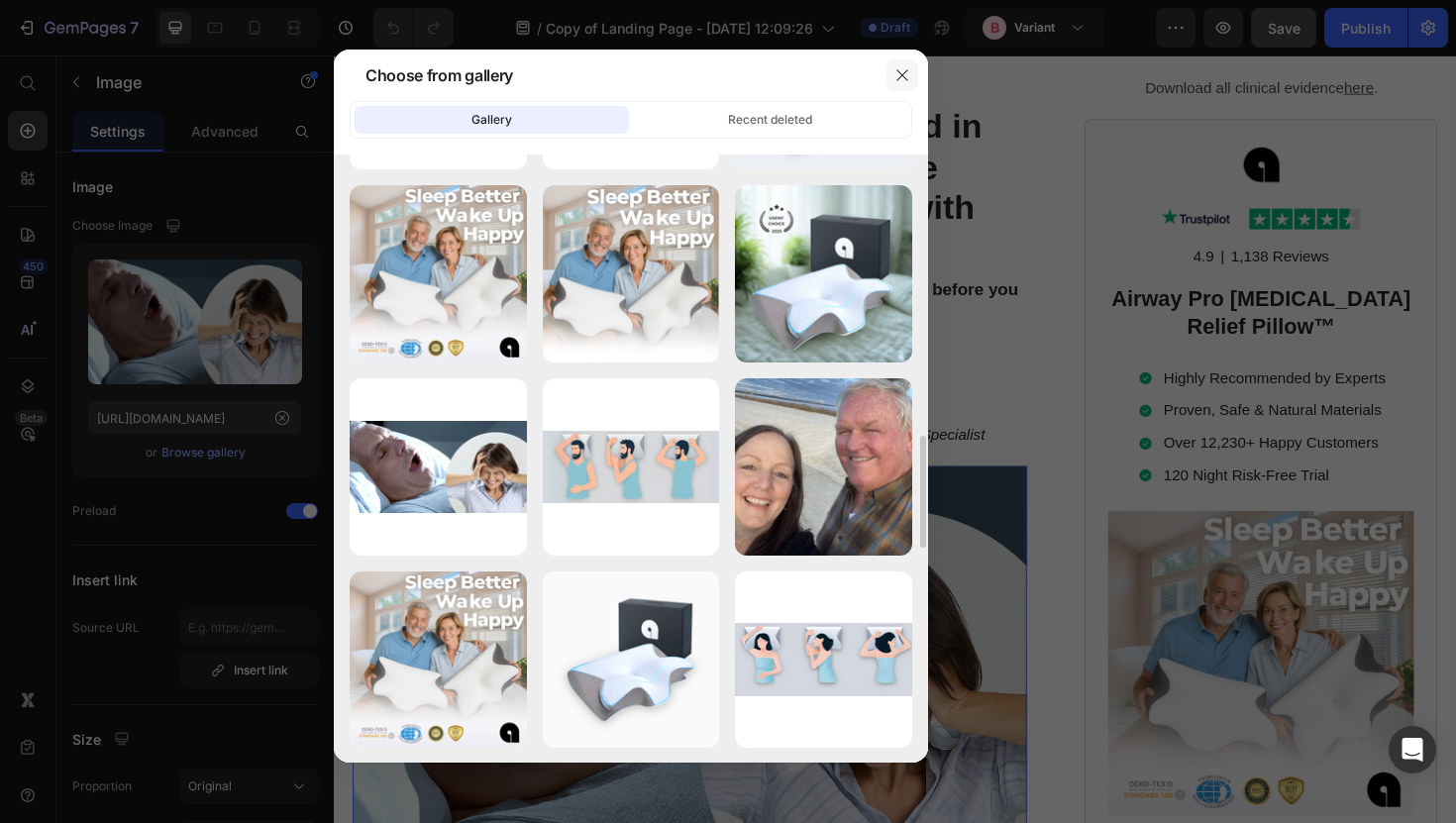 click 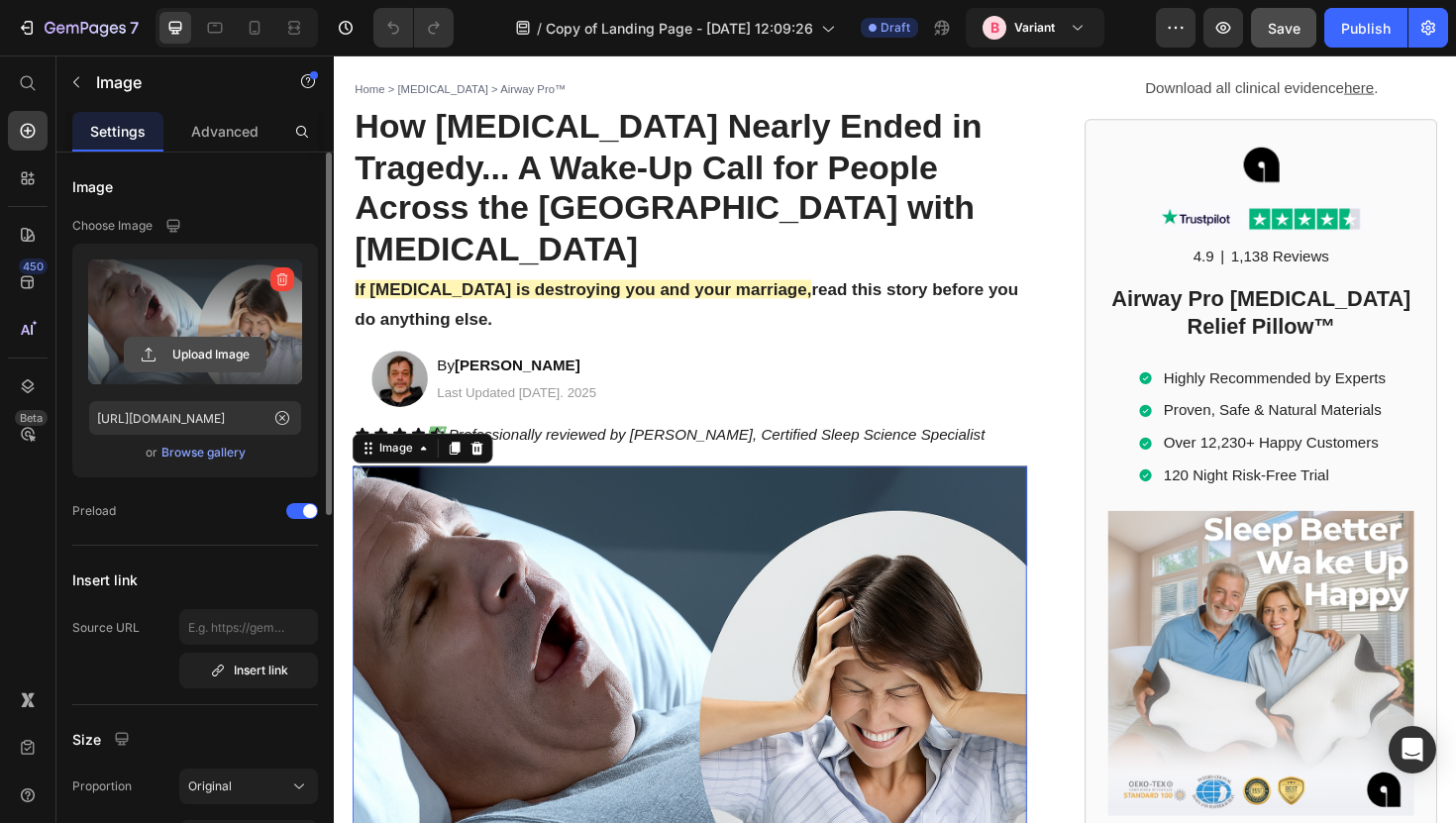 click 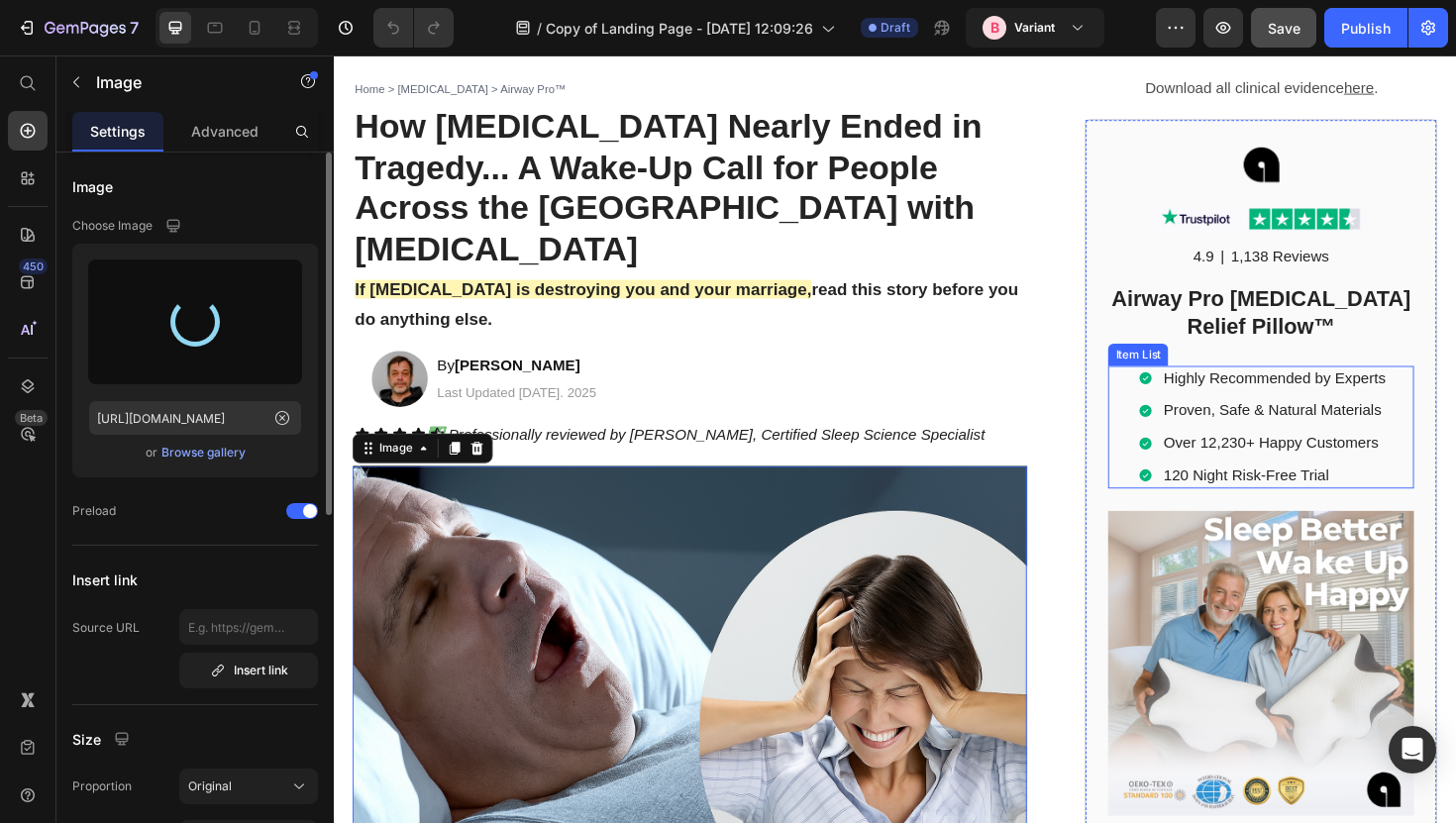 type on "[URL][DOMAIN_NAME]" 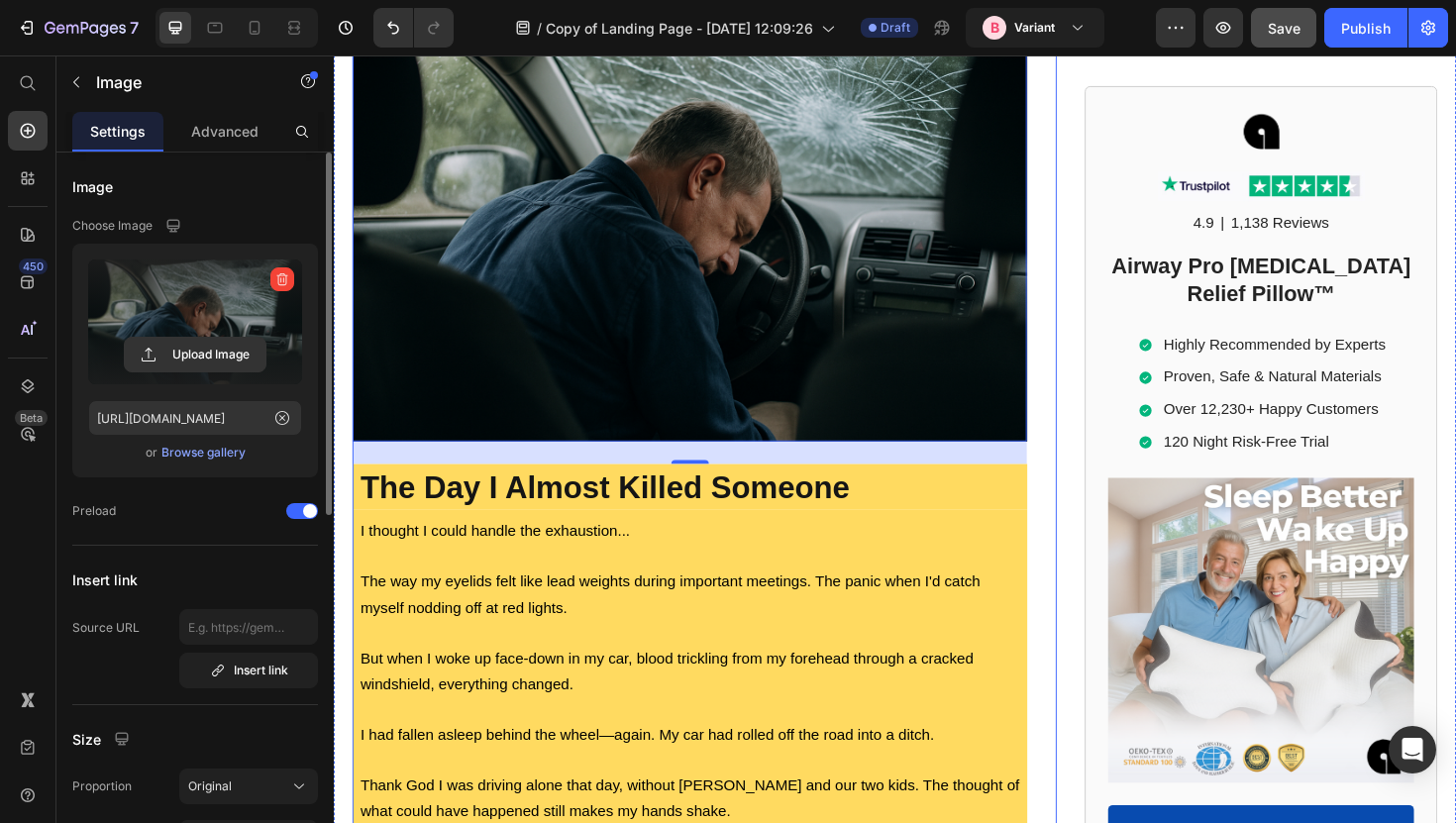 scroll, scrollTop: 0, scrollLeft: 0, axis: both 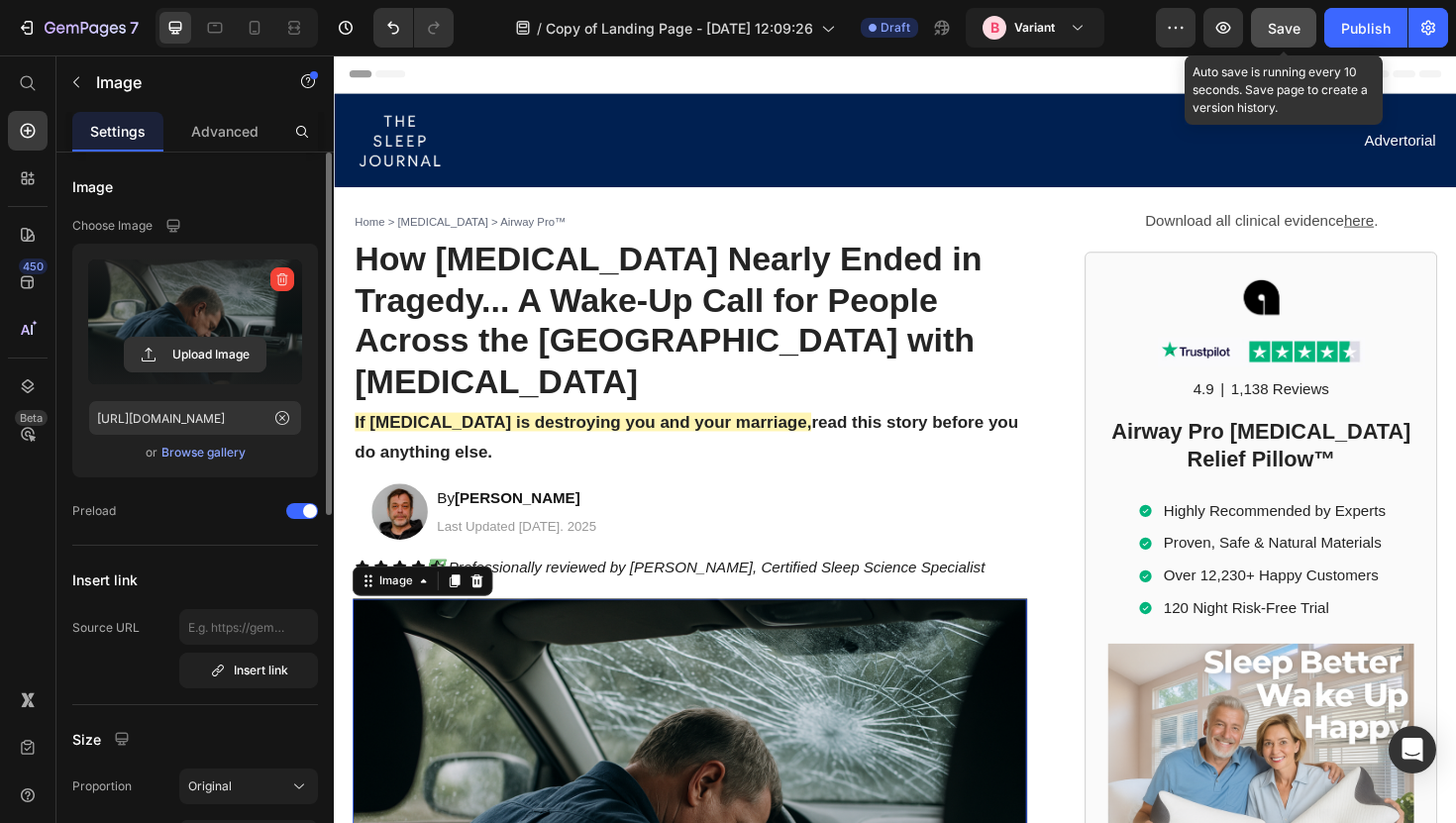 click on "Save" at bounding box center [1284, 28] 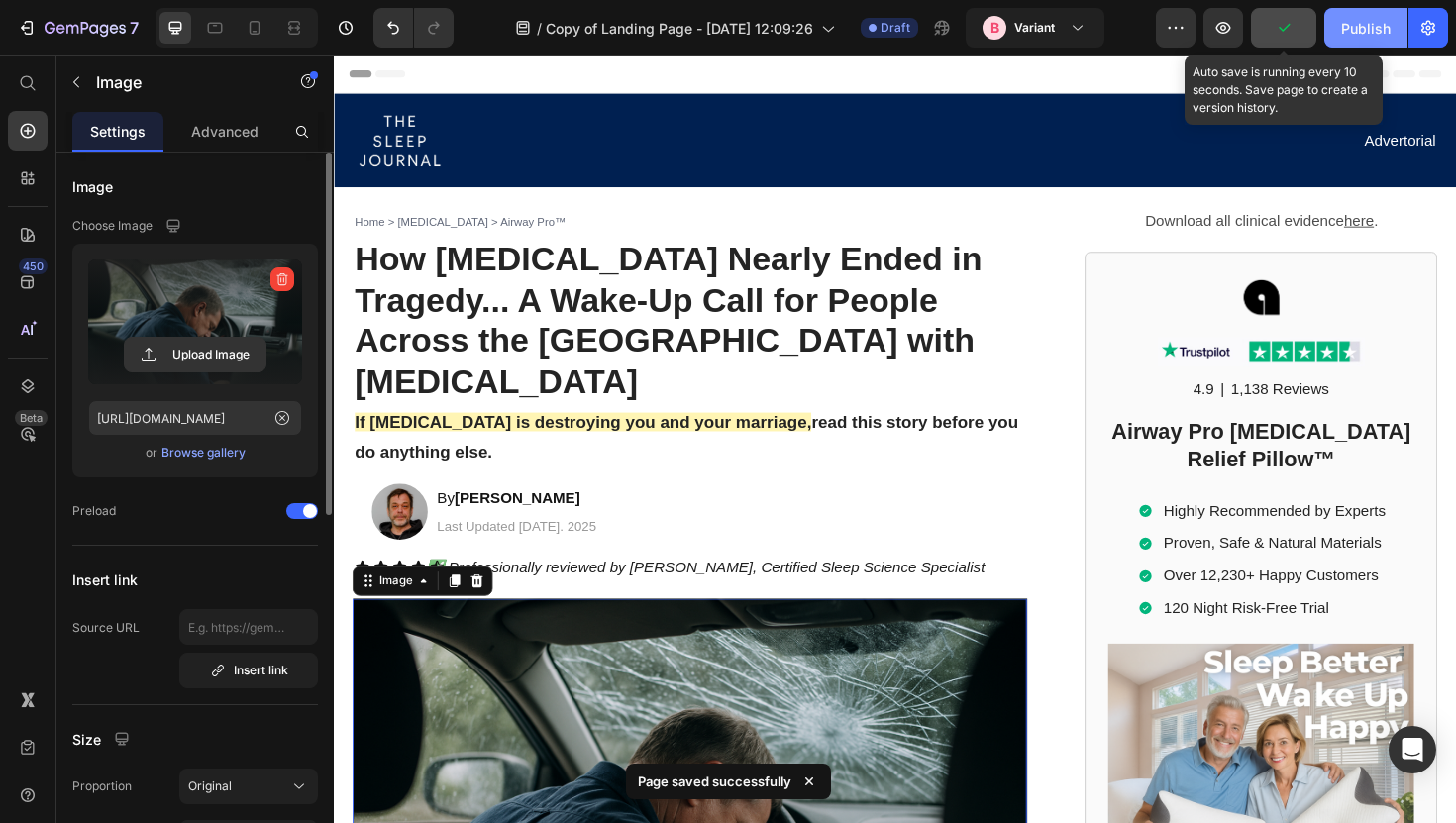click on "Publish" at bounding box center [1366, 28] 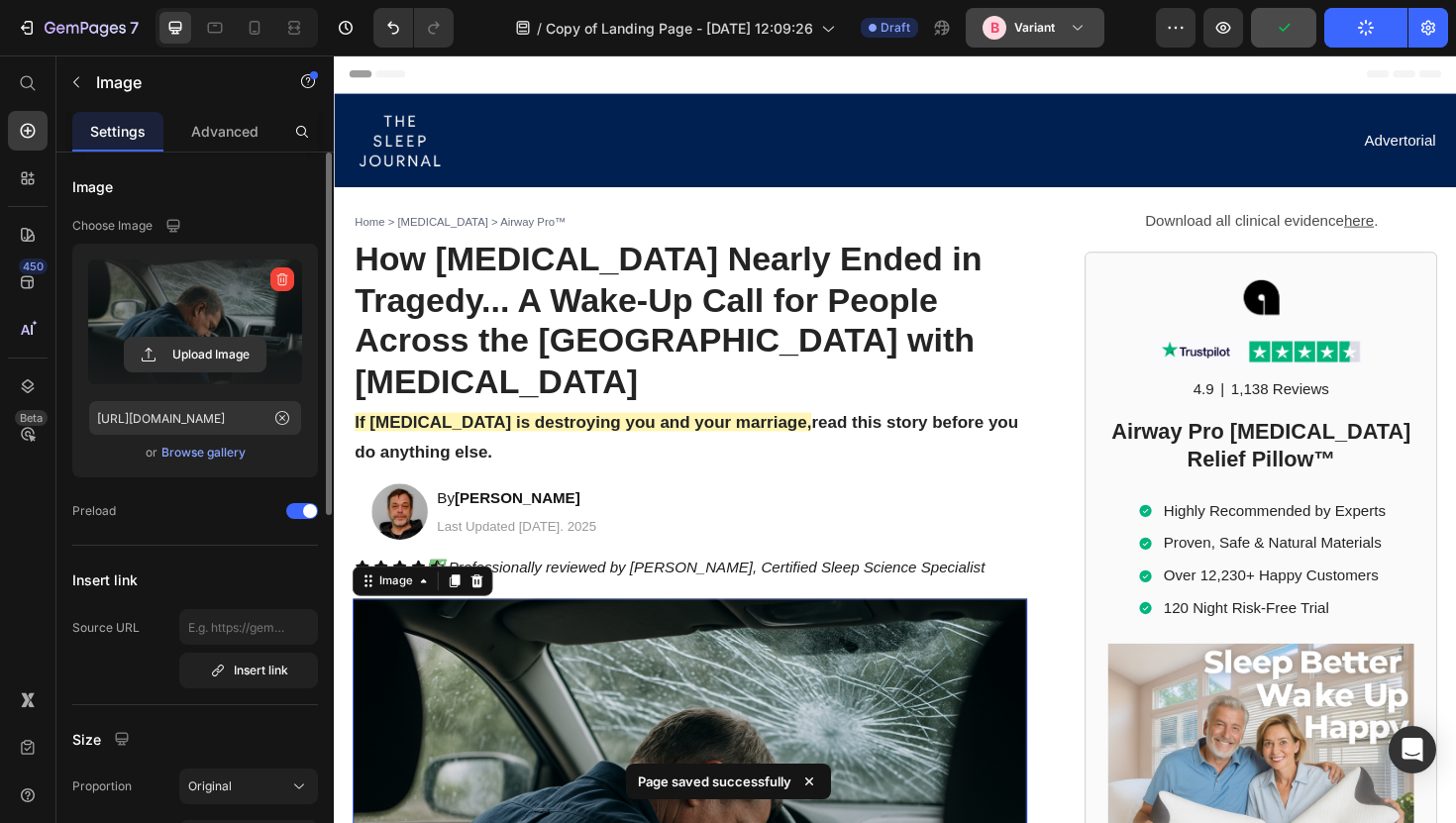 click on "B Variant" at bounding box center [1023, 28] 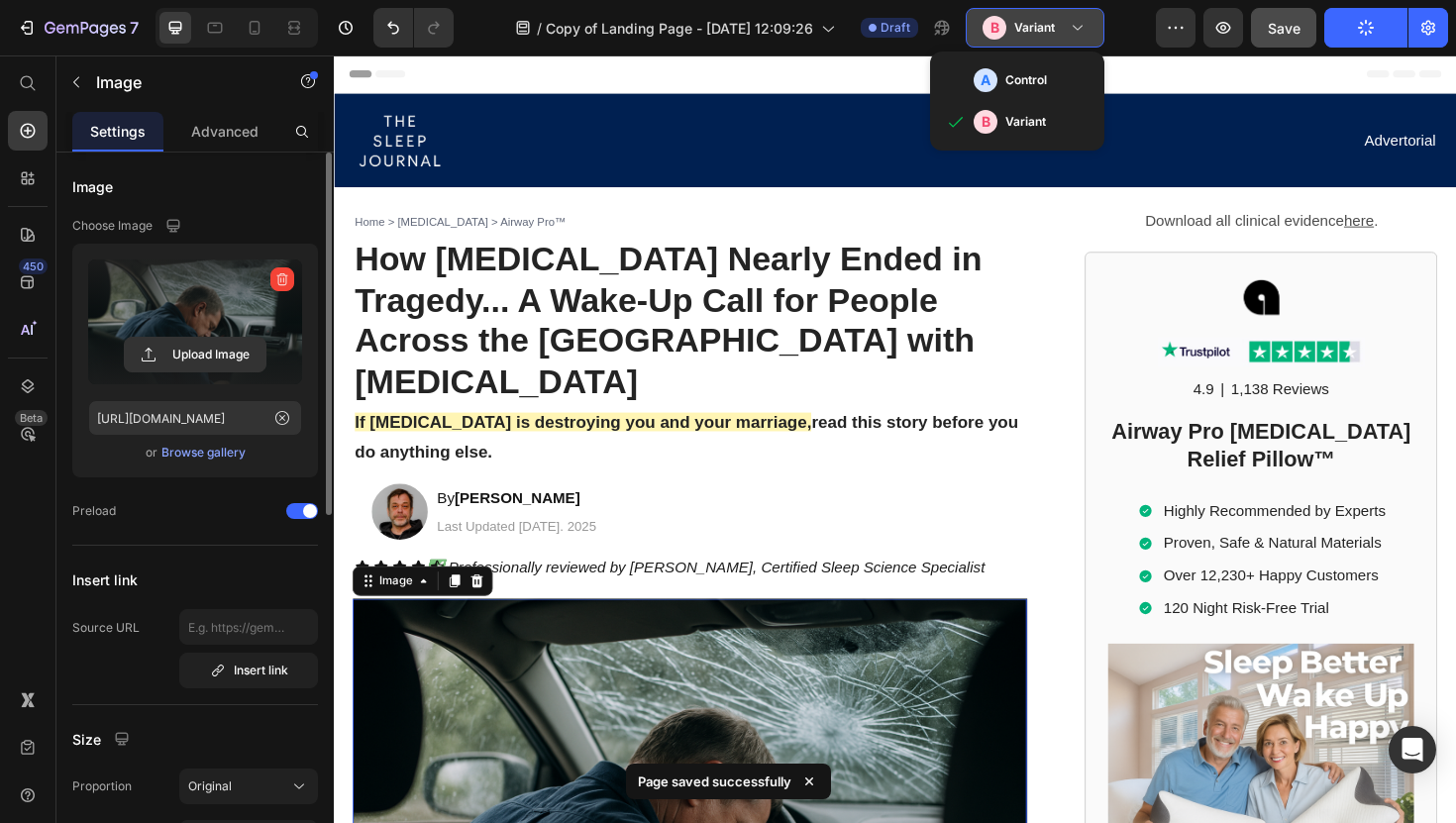 click on "Variant" 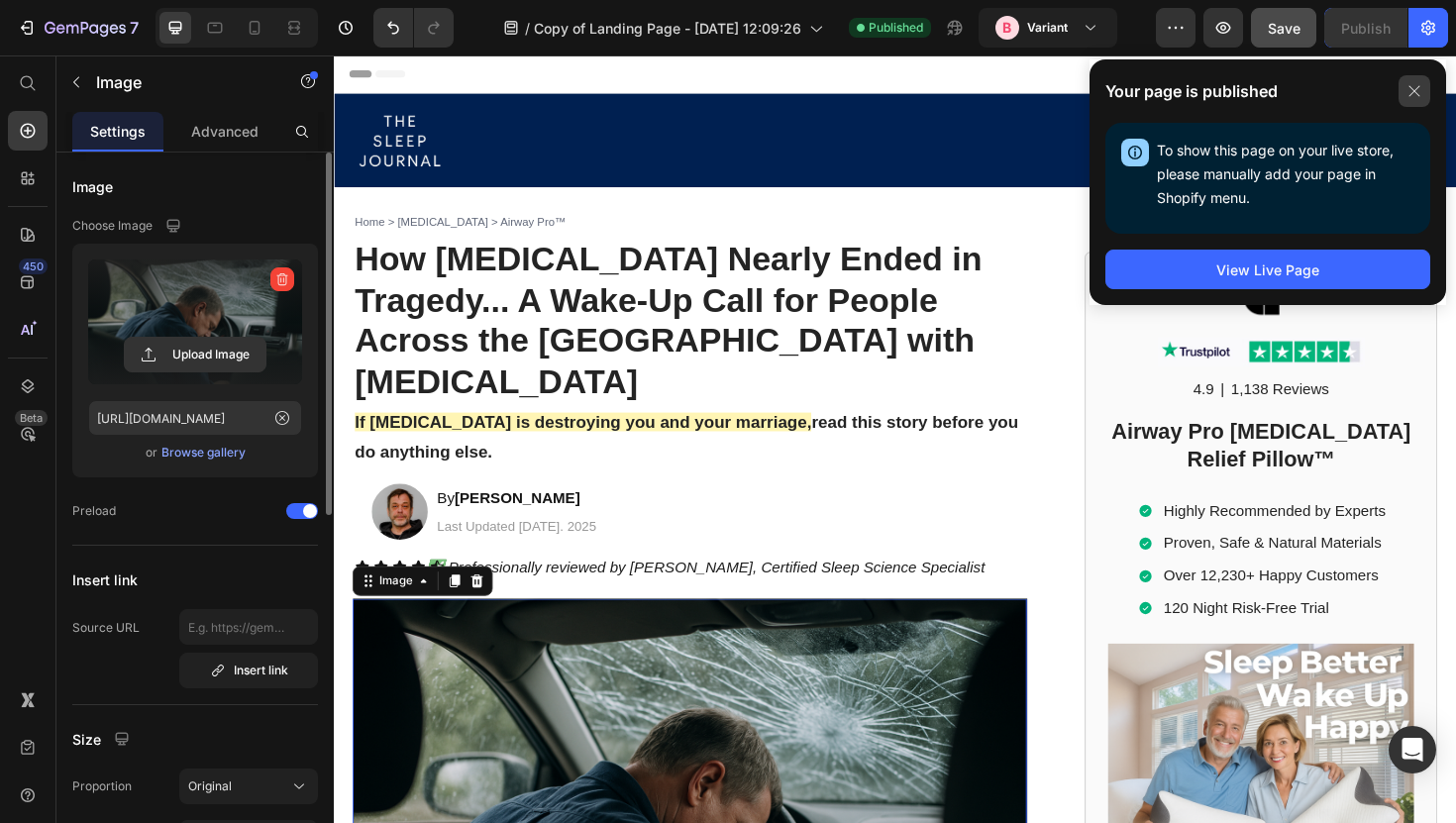 click 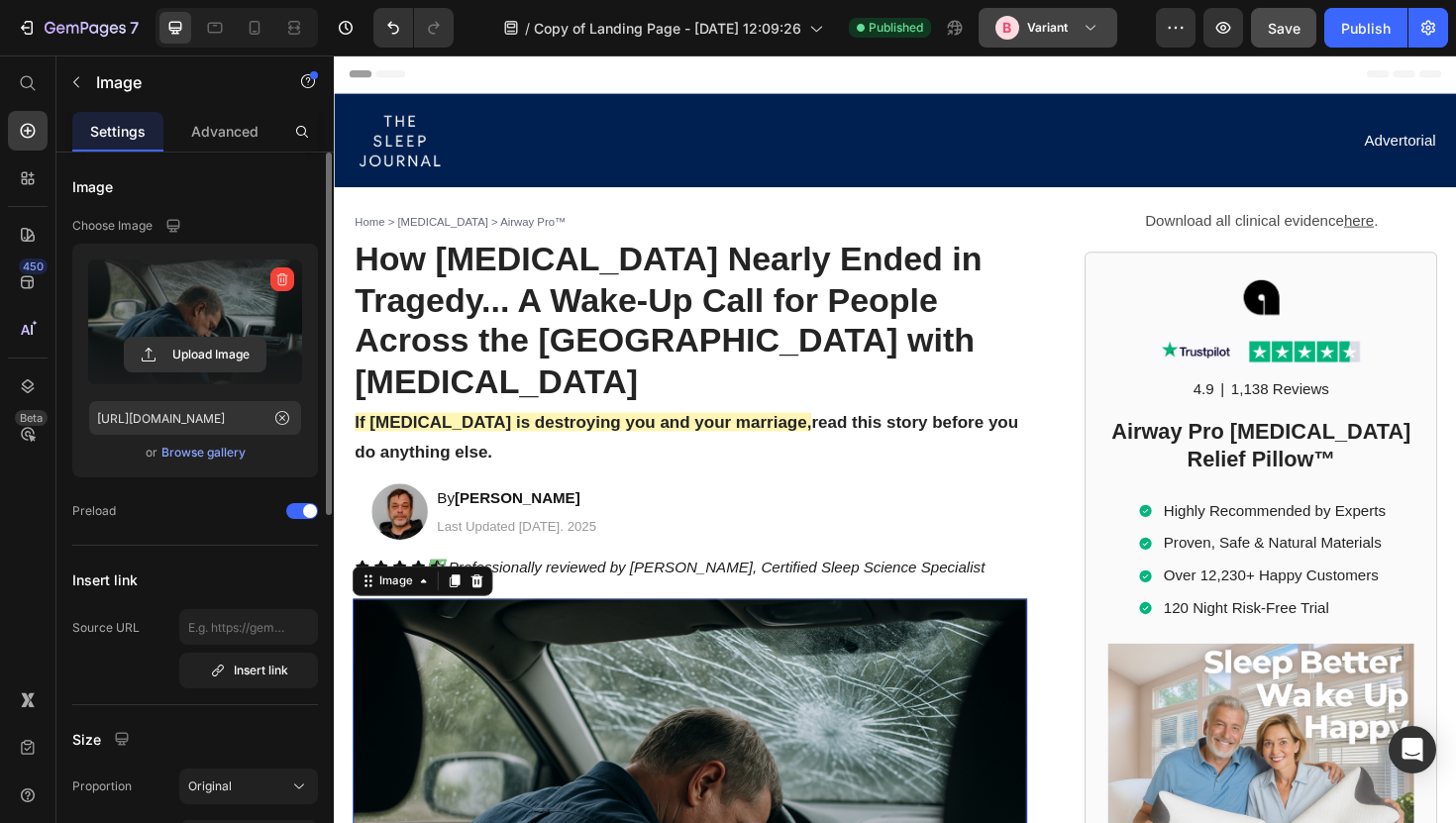 click 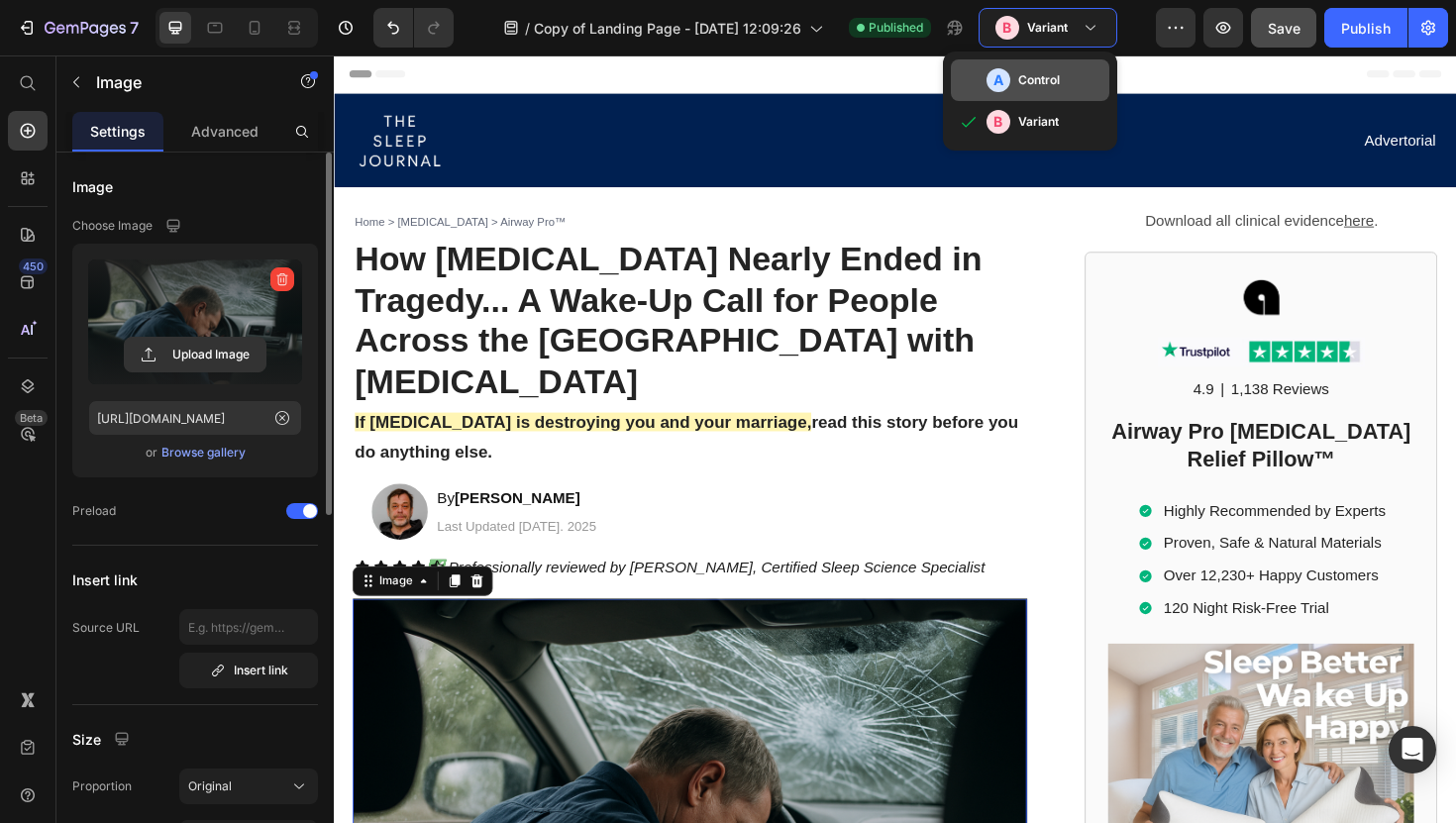 click on "A Control" 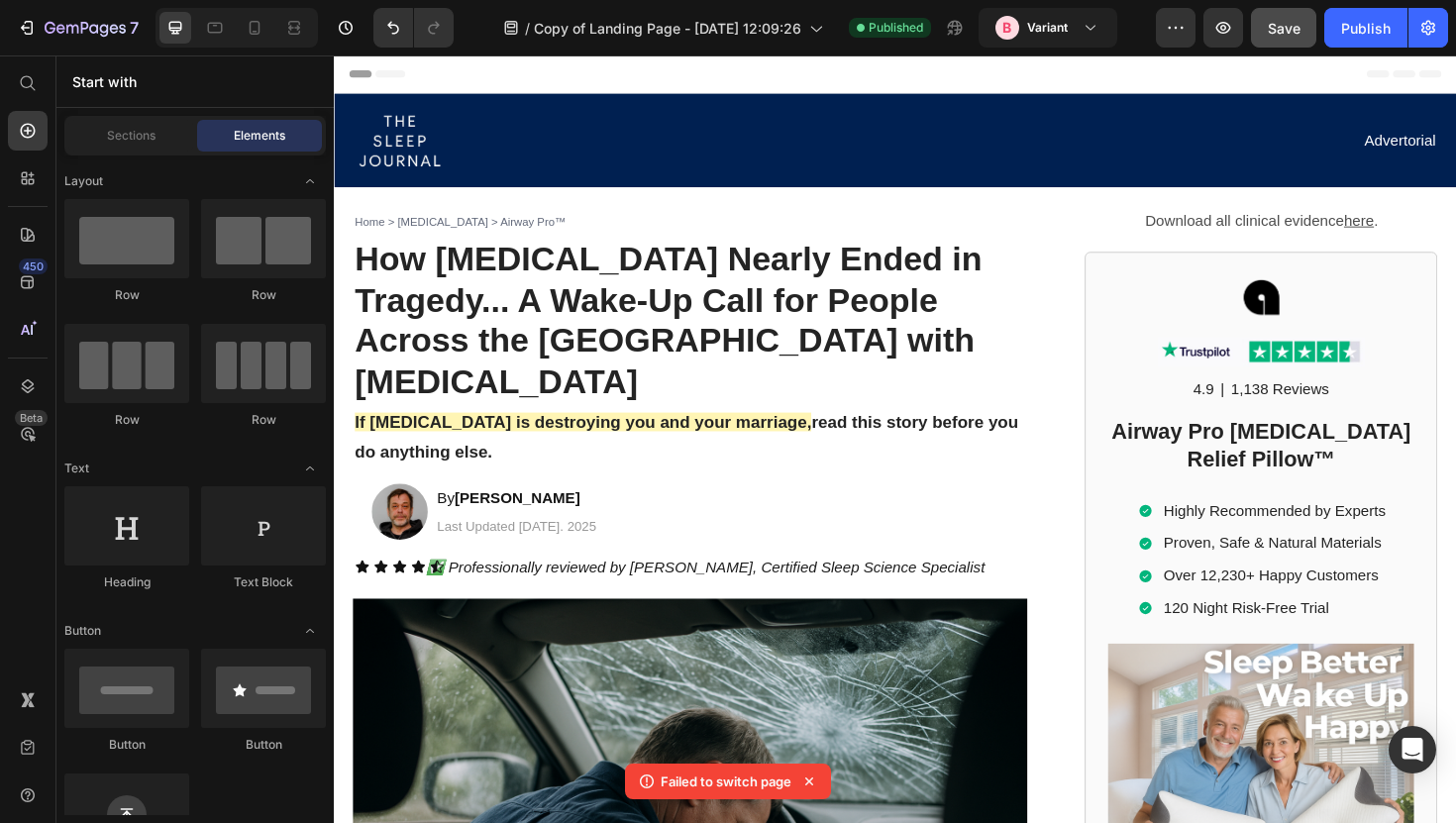 click 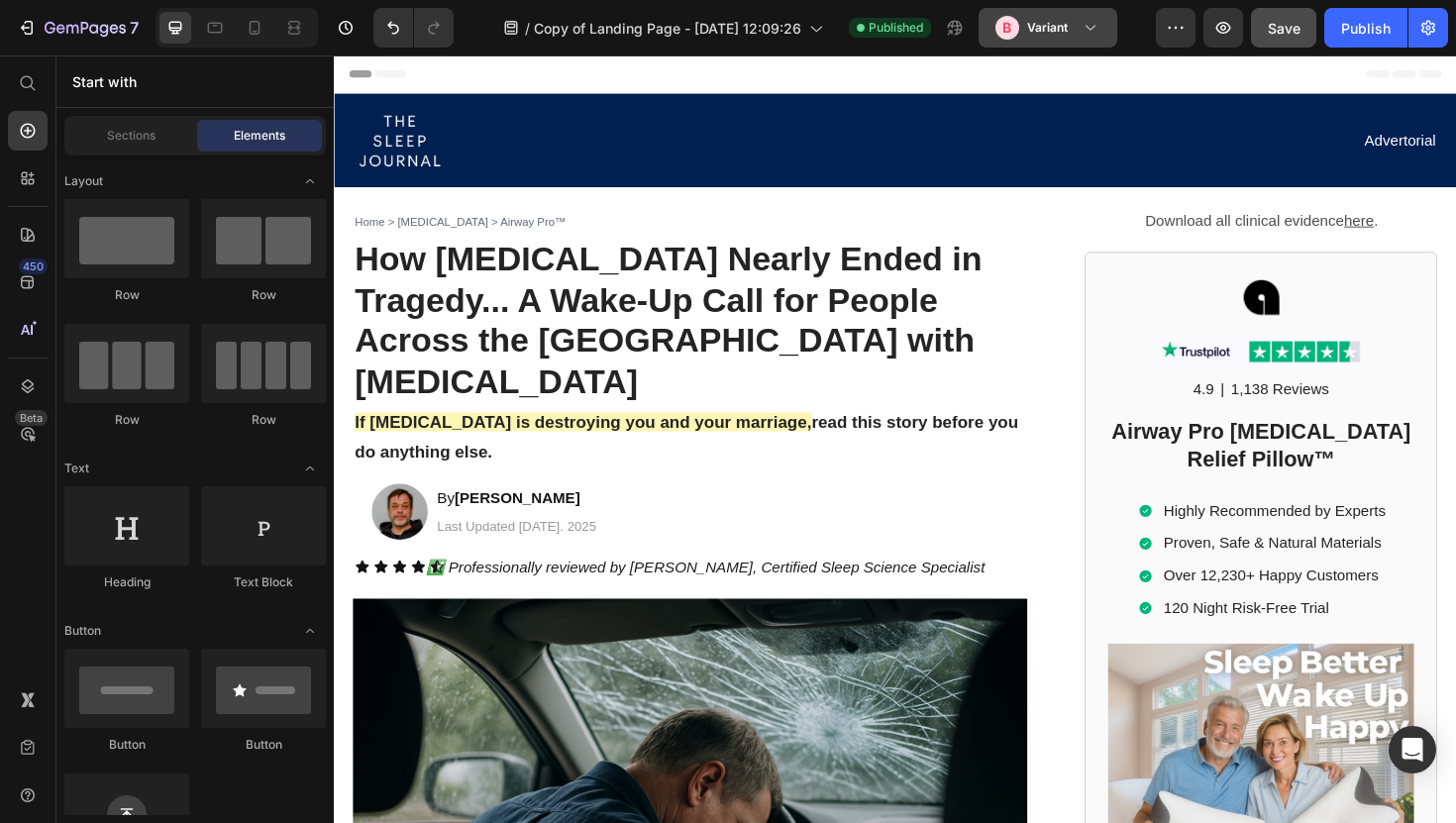 click on "Variant" 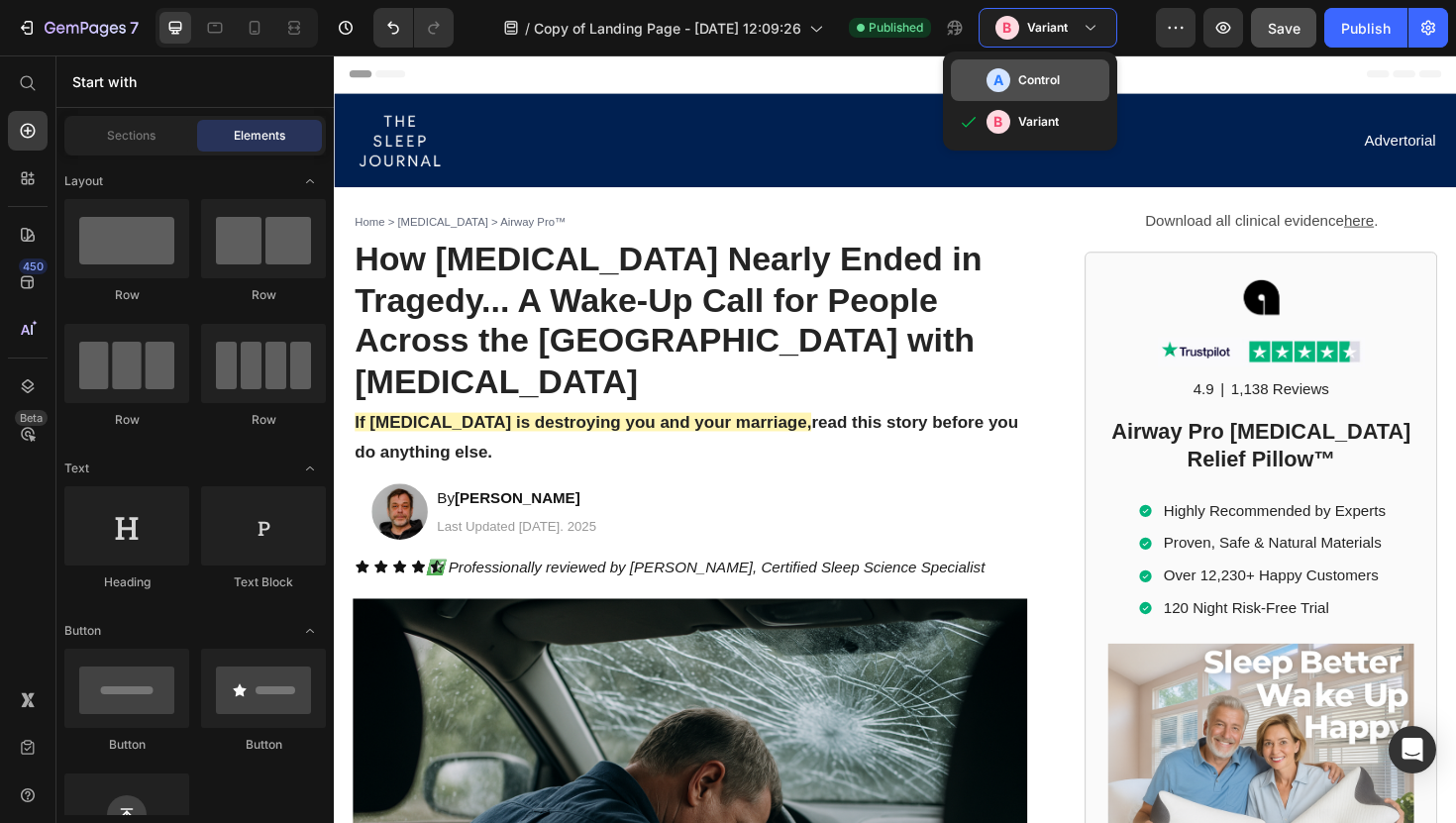 click on "A" 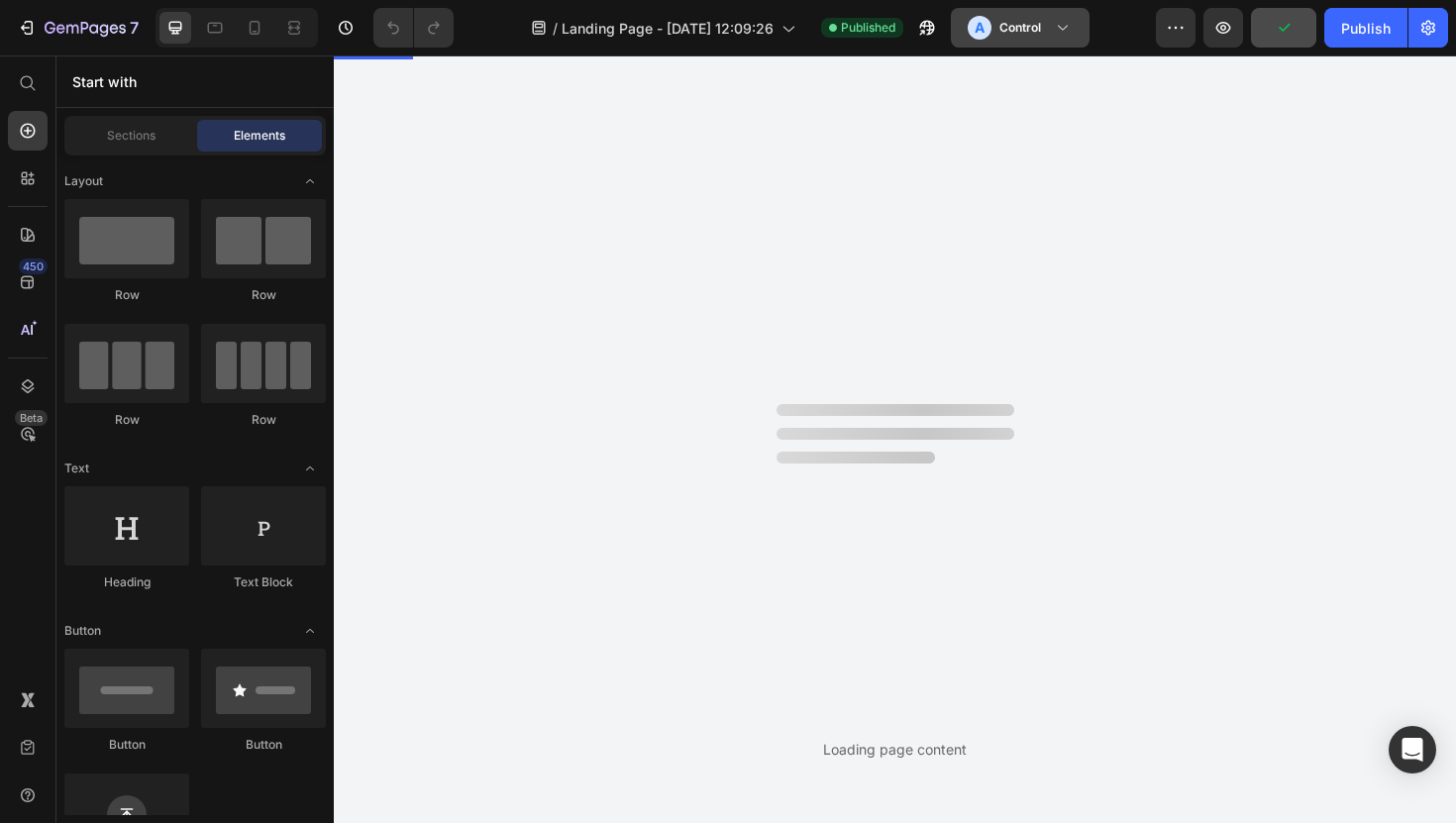 scroll, scrollTop: 0, scrollLeft: 0, axis: both 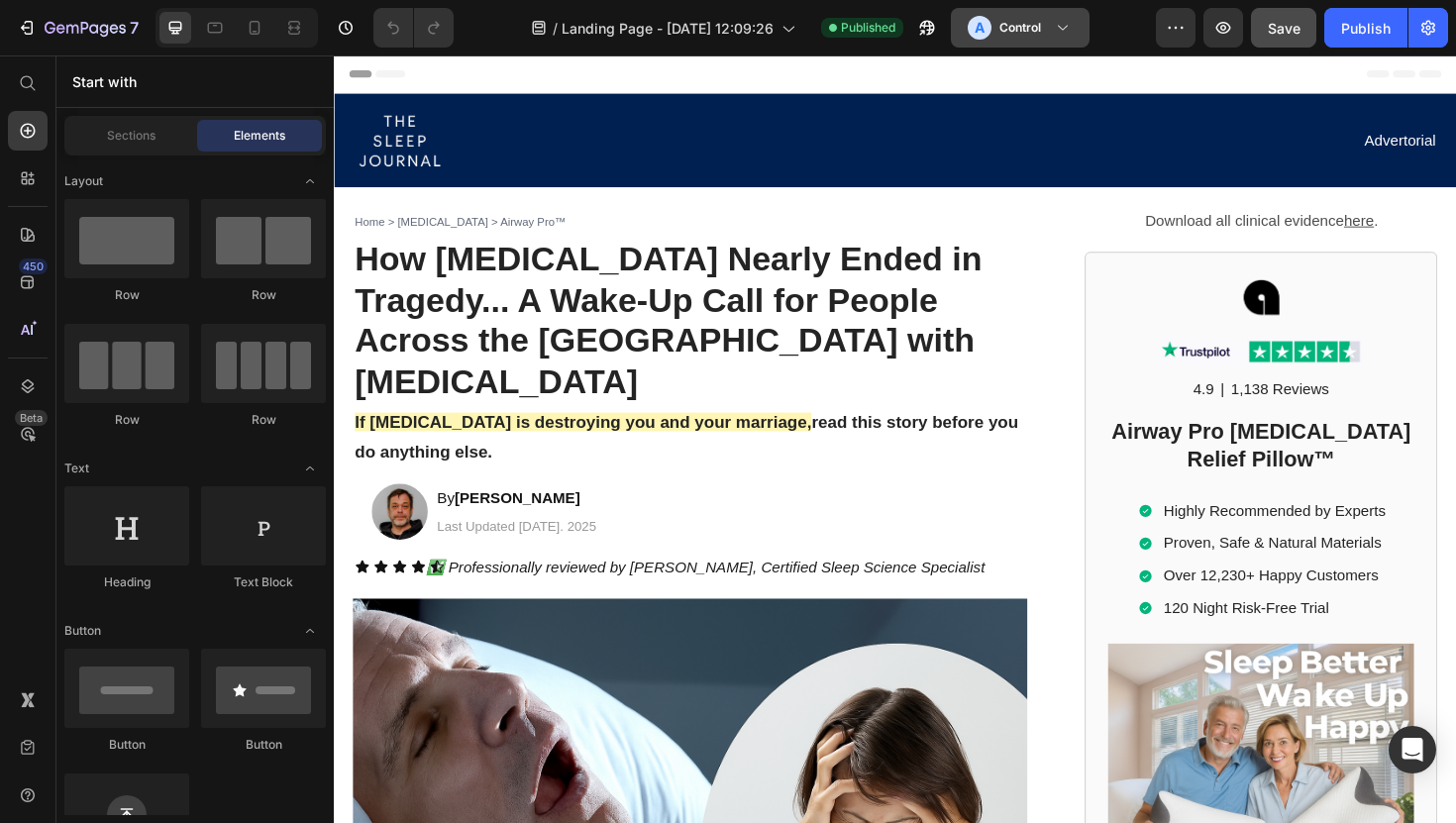 click 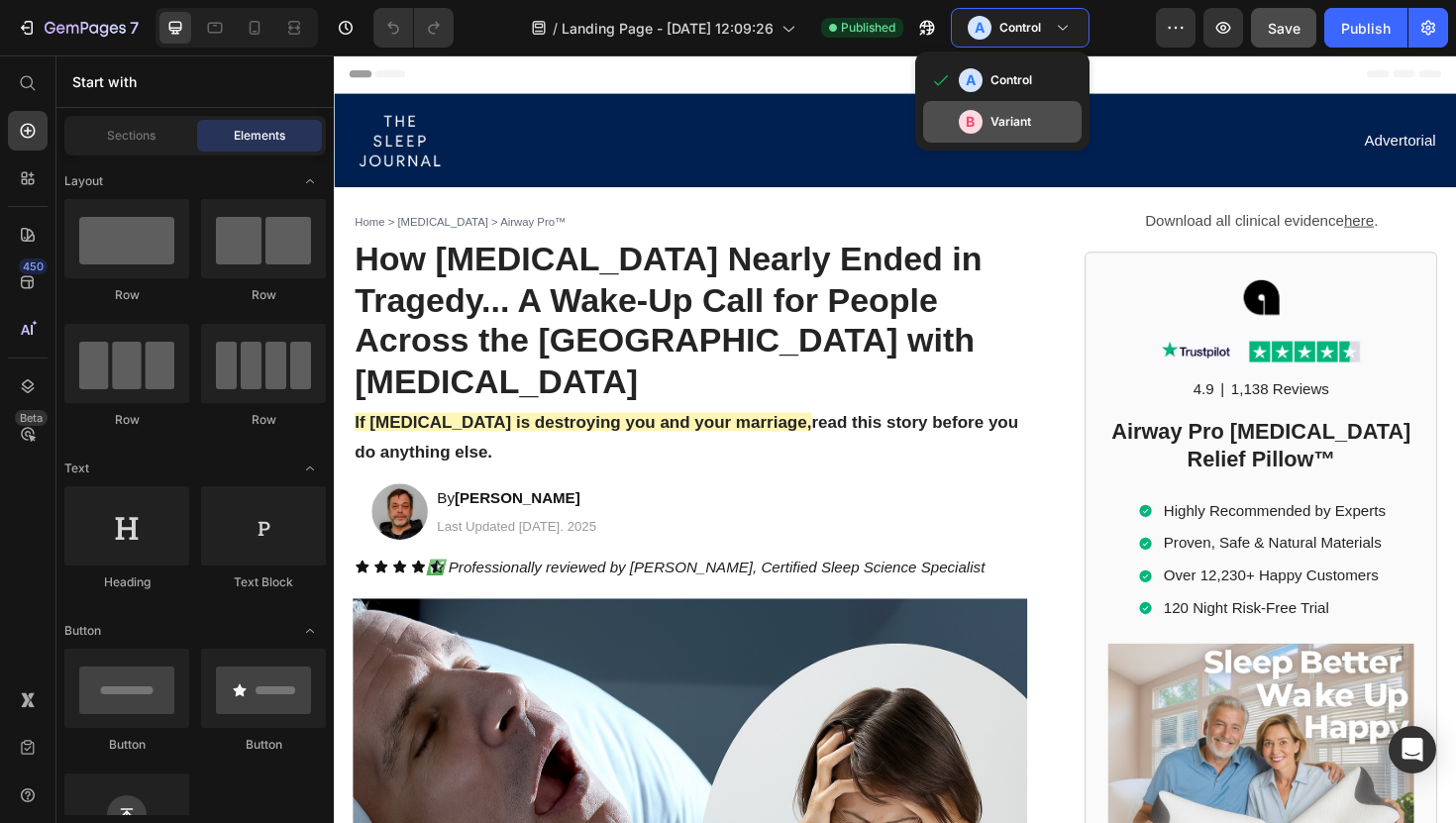 click on "Variant" 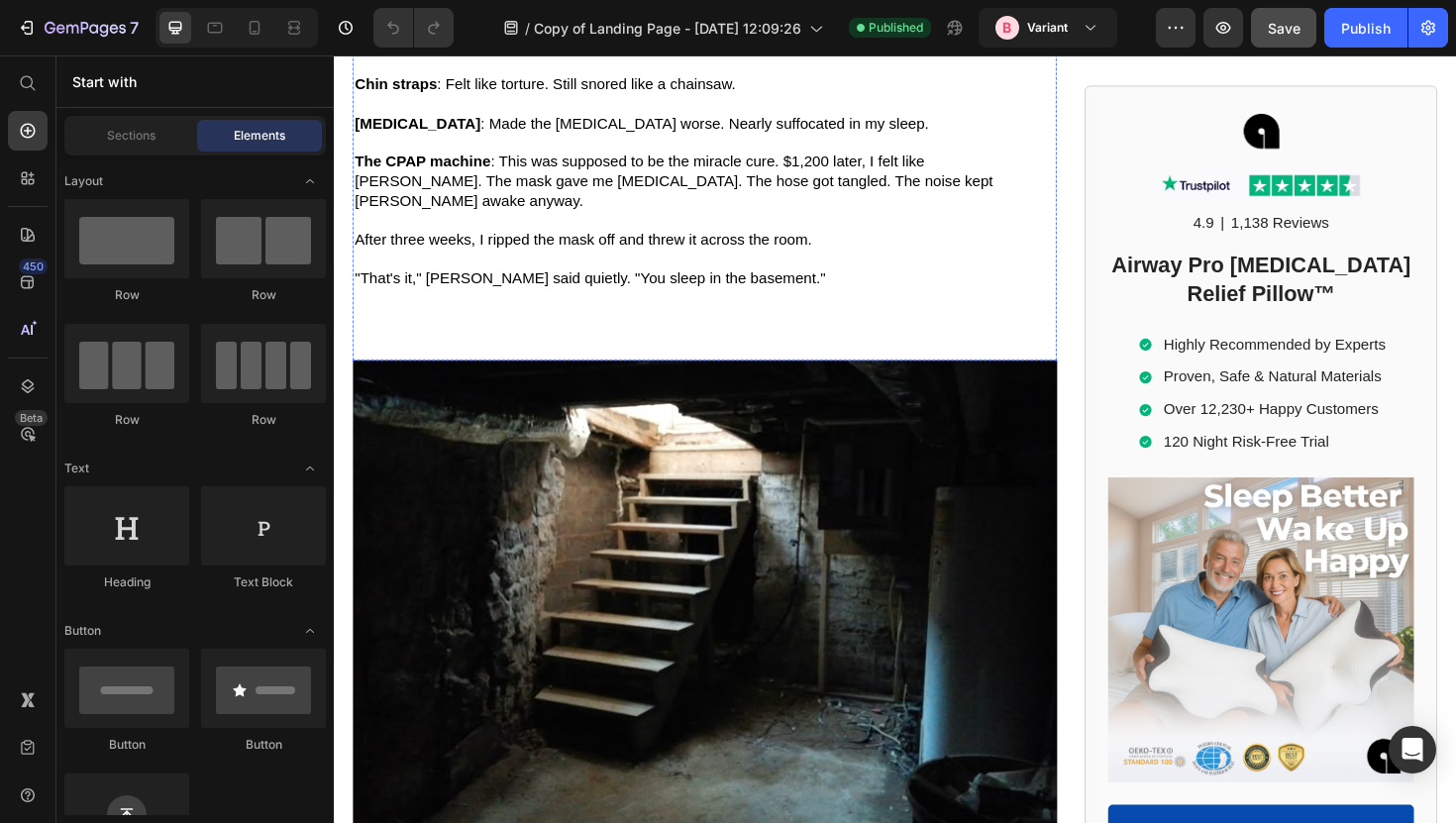 scroll, scrollTop: 3030, scrollLeft: 0, axis: vertical 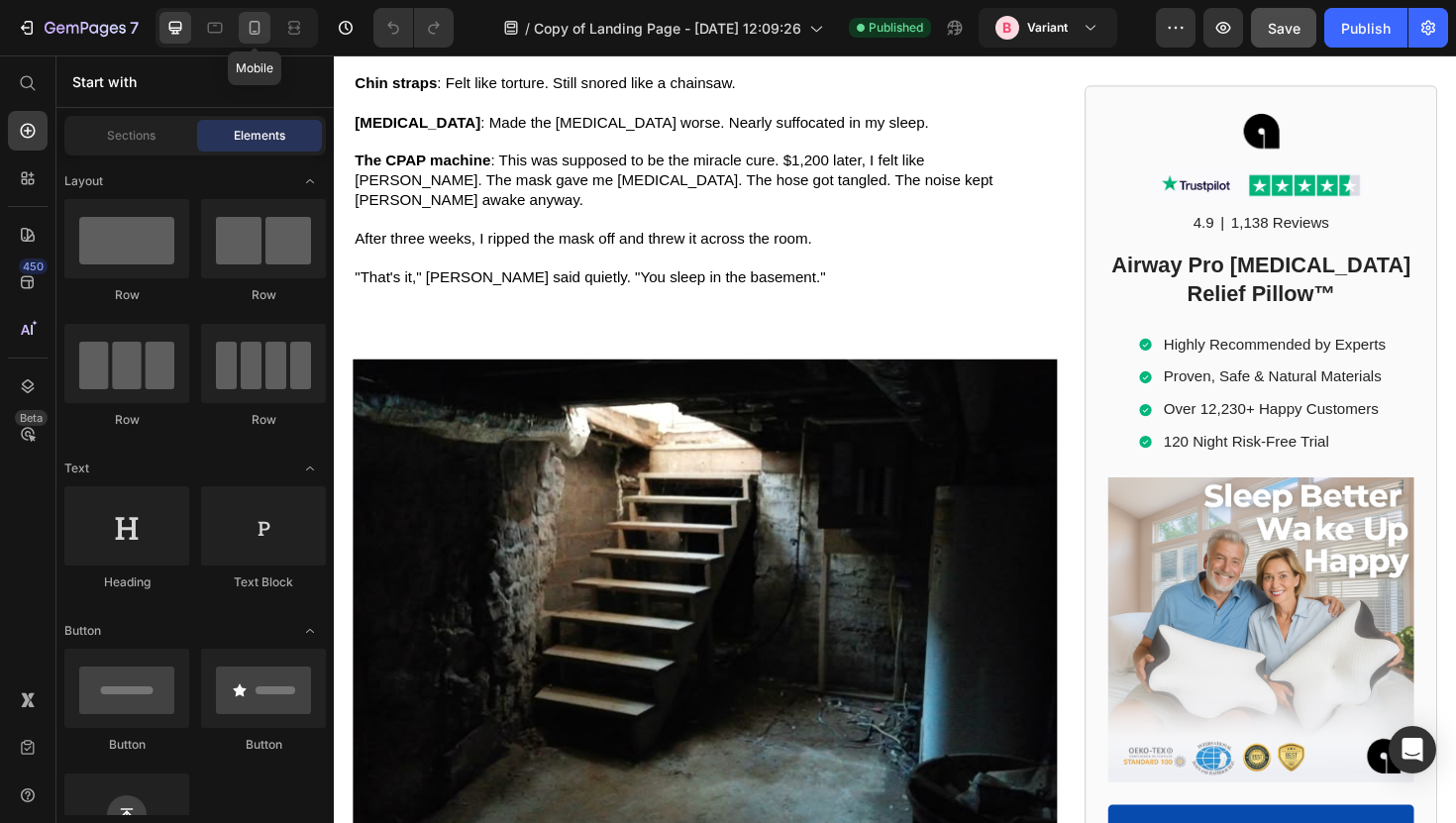click 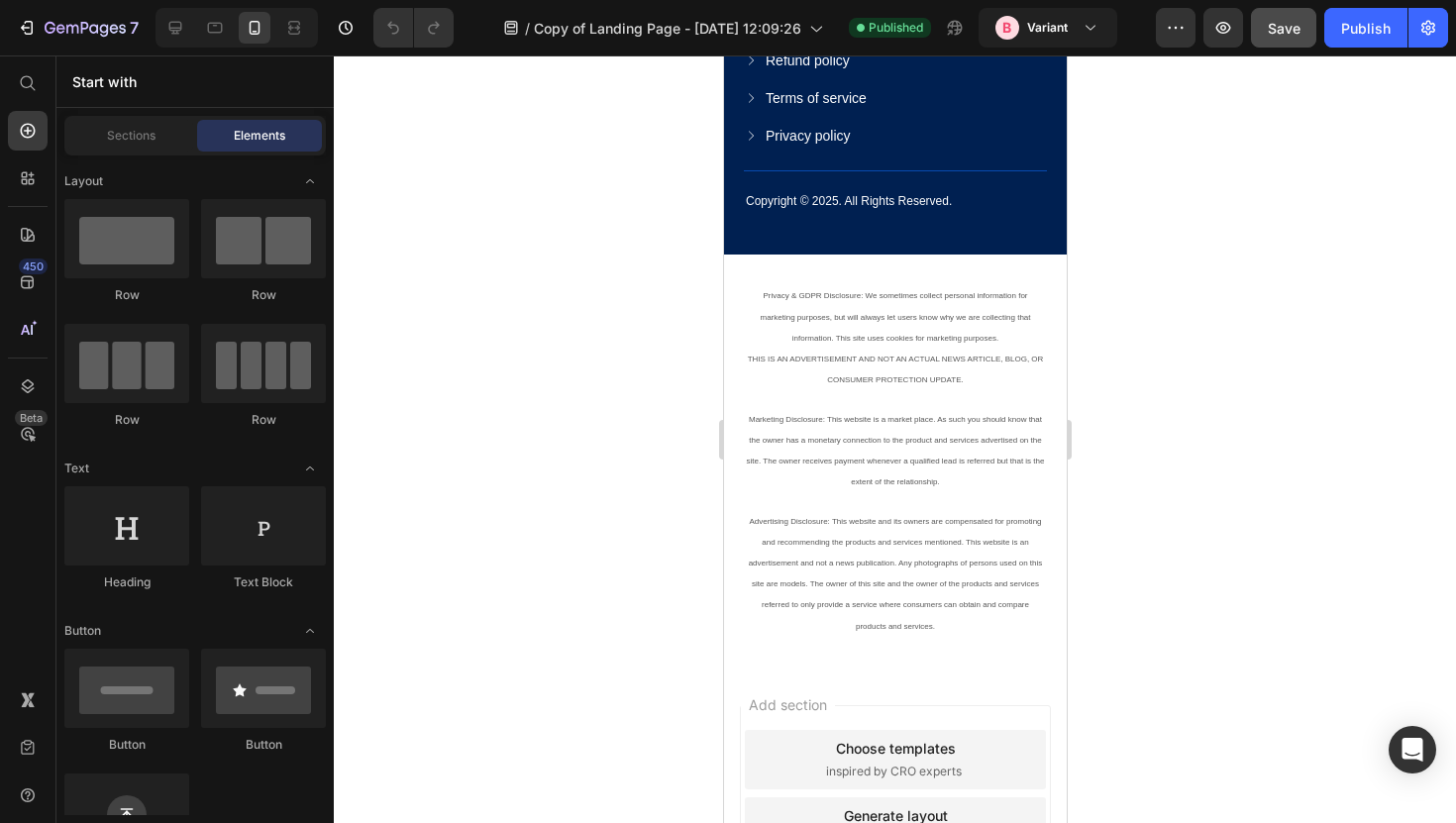 scroll, scrollTop: 13824, scrollLeft: 0, axis: vertical 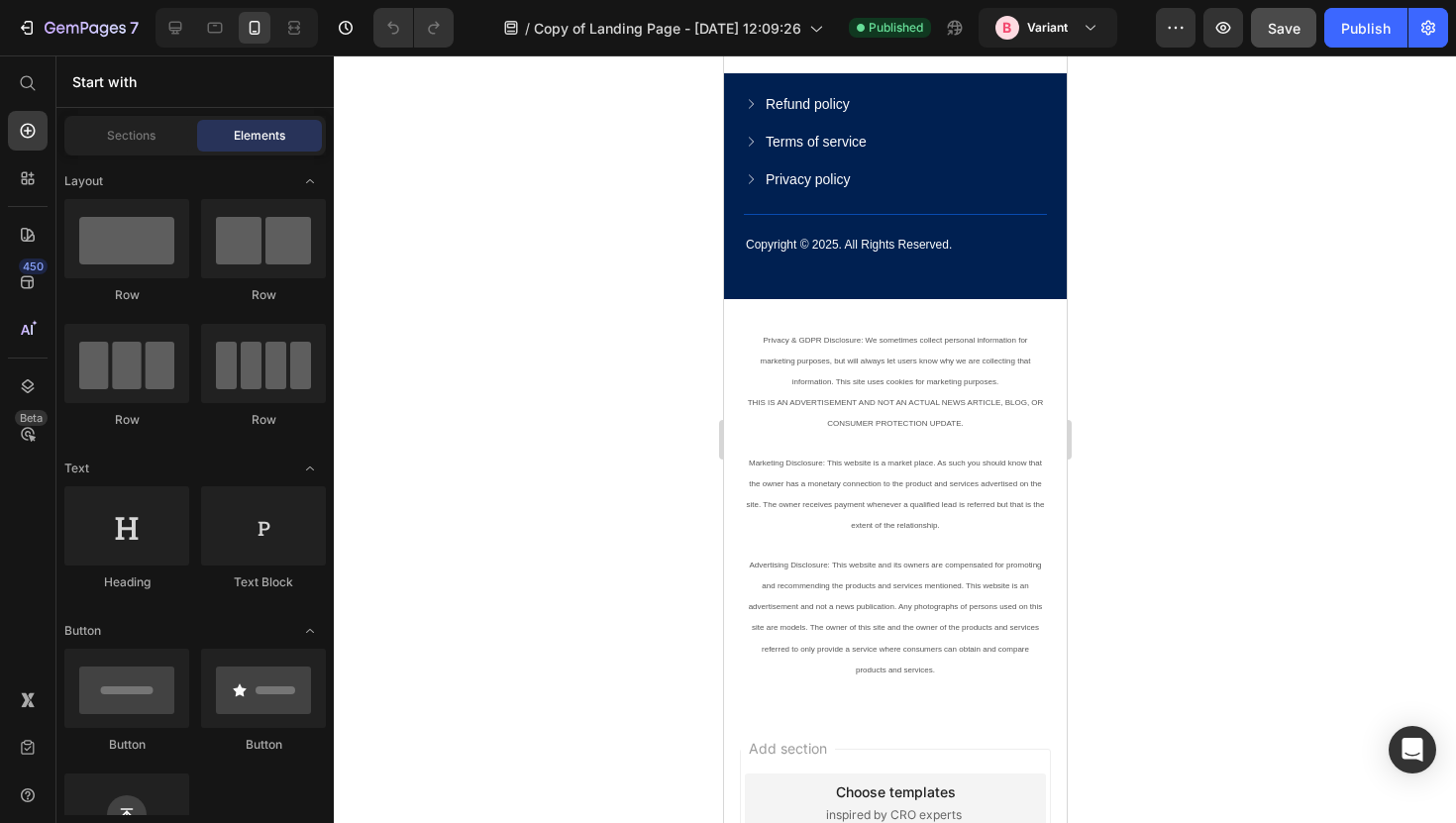 click on "Proven, Safe & Natural Ingredients" at bounding box center [903, -212] 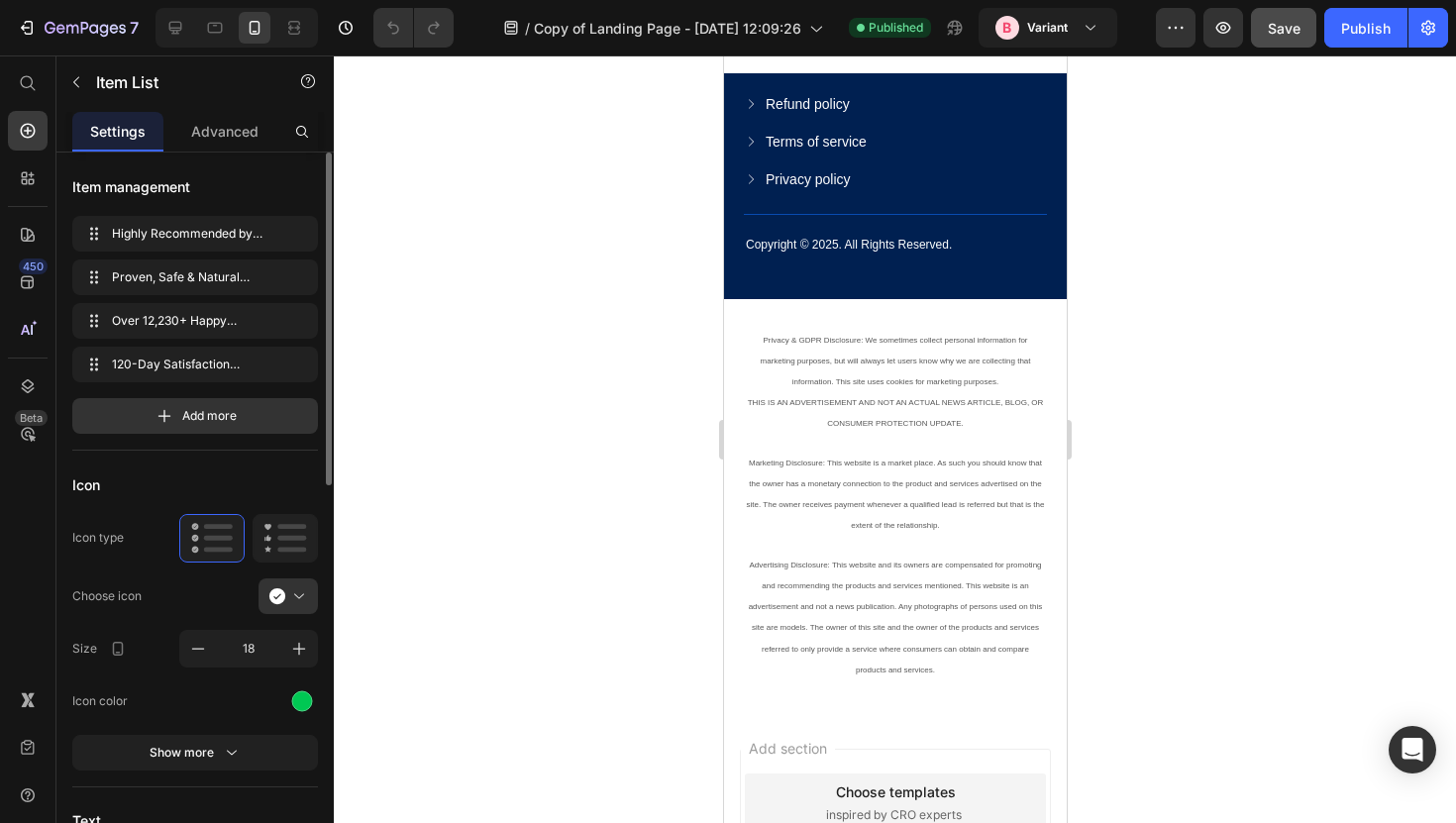 click on "Proven, Safe & Natural Ingredients" at bounding box center [903, -212] 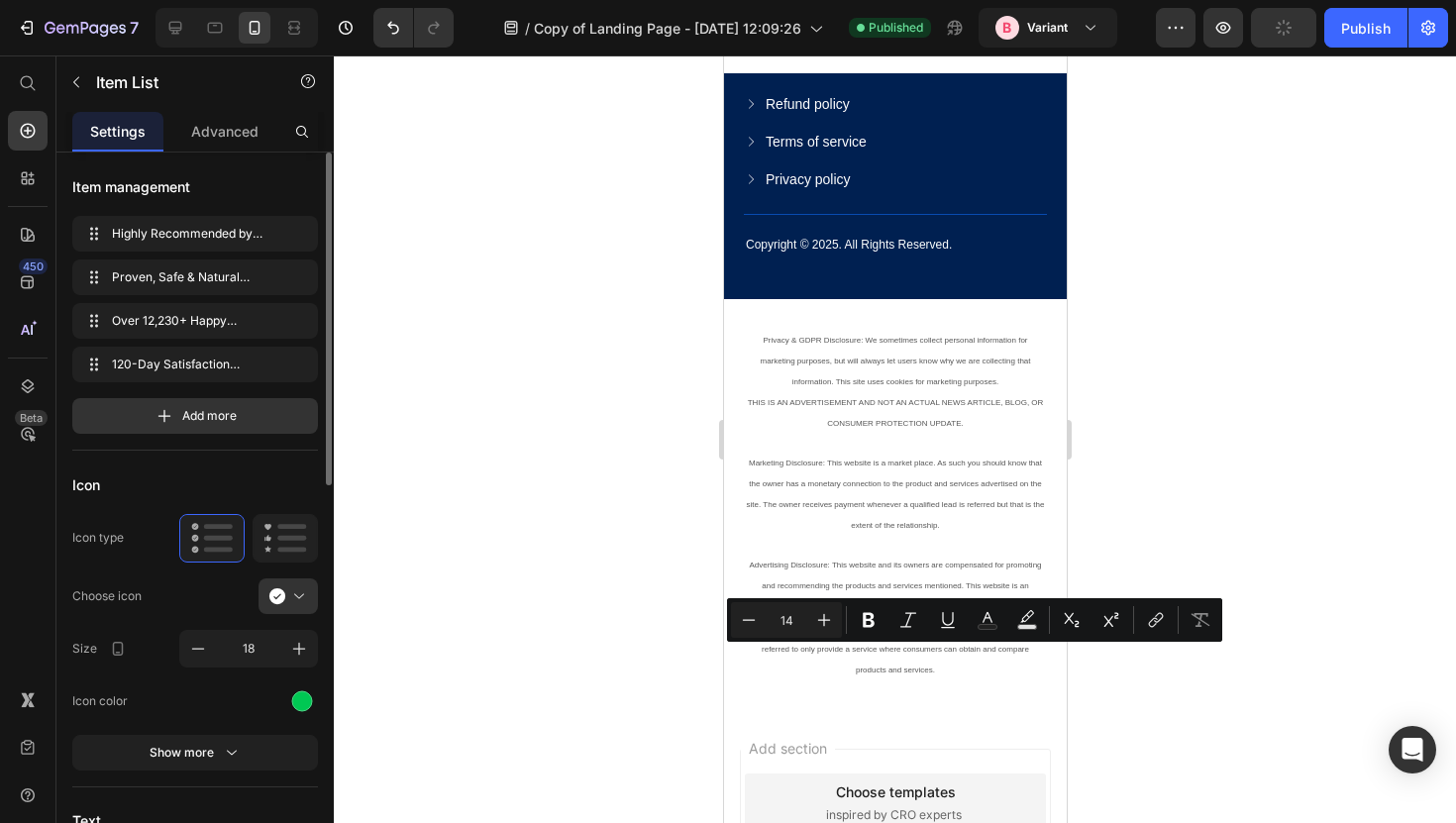 drag, startPoint x: 881, startPoint y: 659, endPoint x: 789, endPoint y: 650, distance: 92.43917 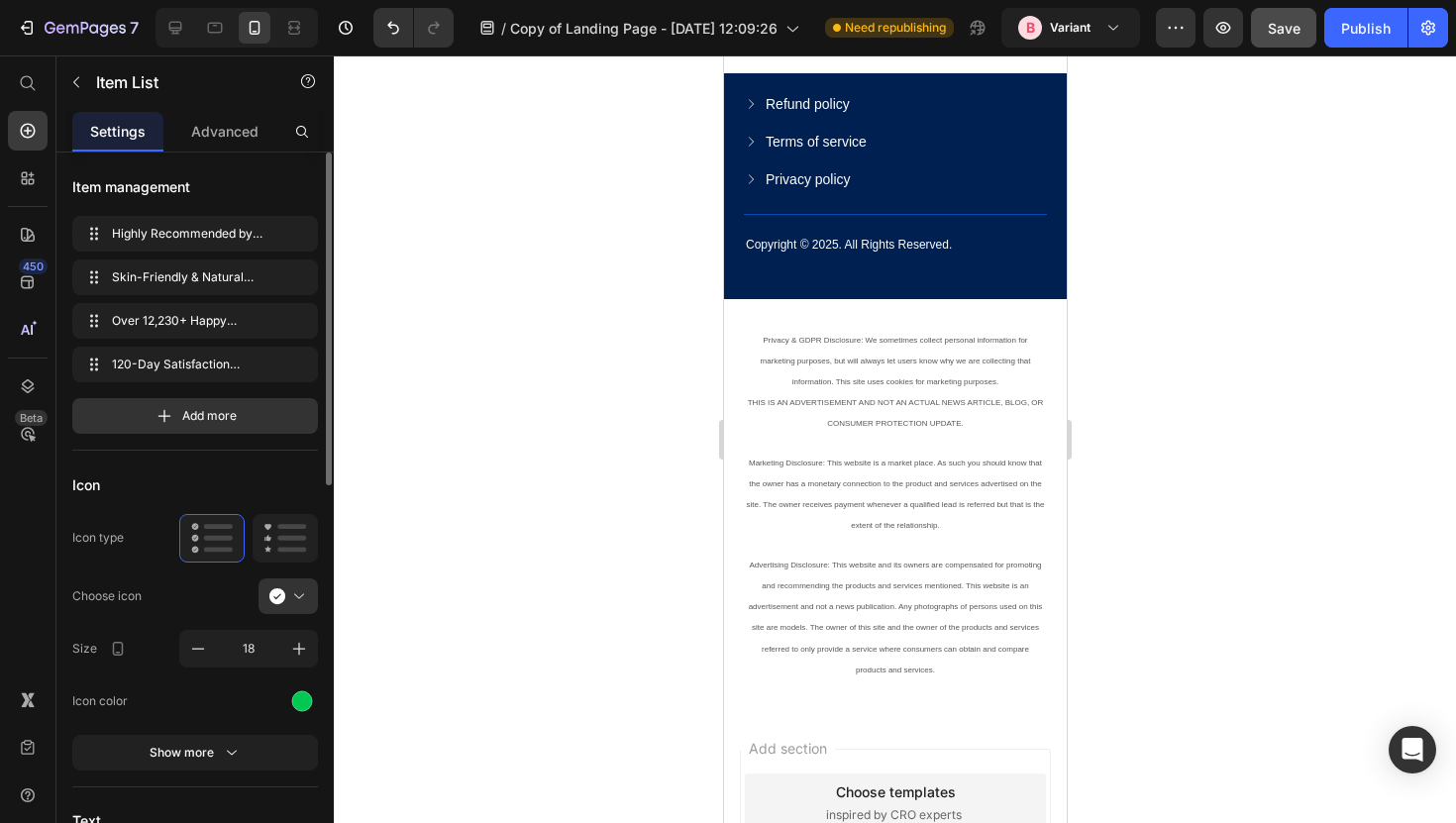 click on "Skin-Friendly & Natural Materials" at bounding box center (899, -212) 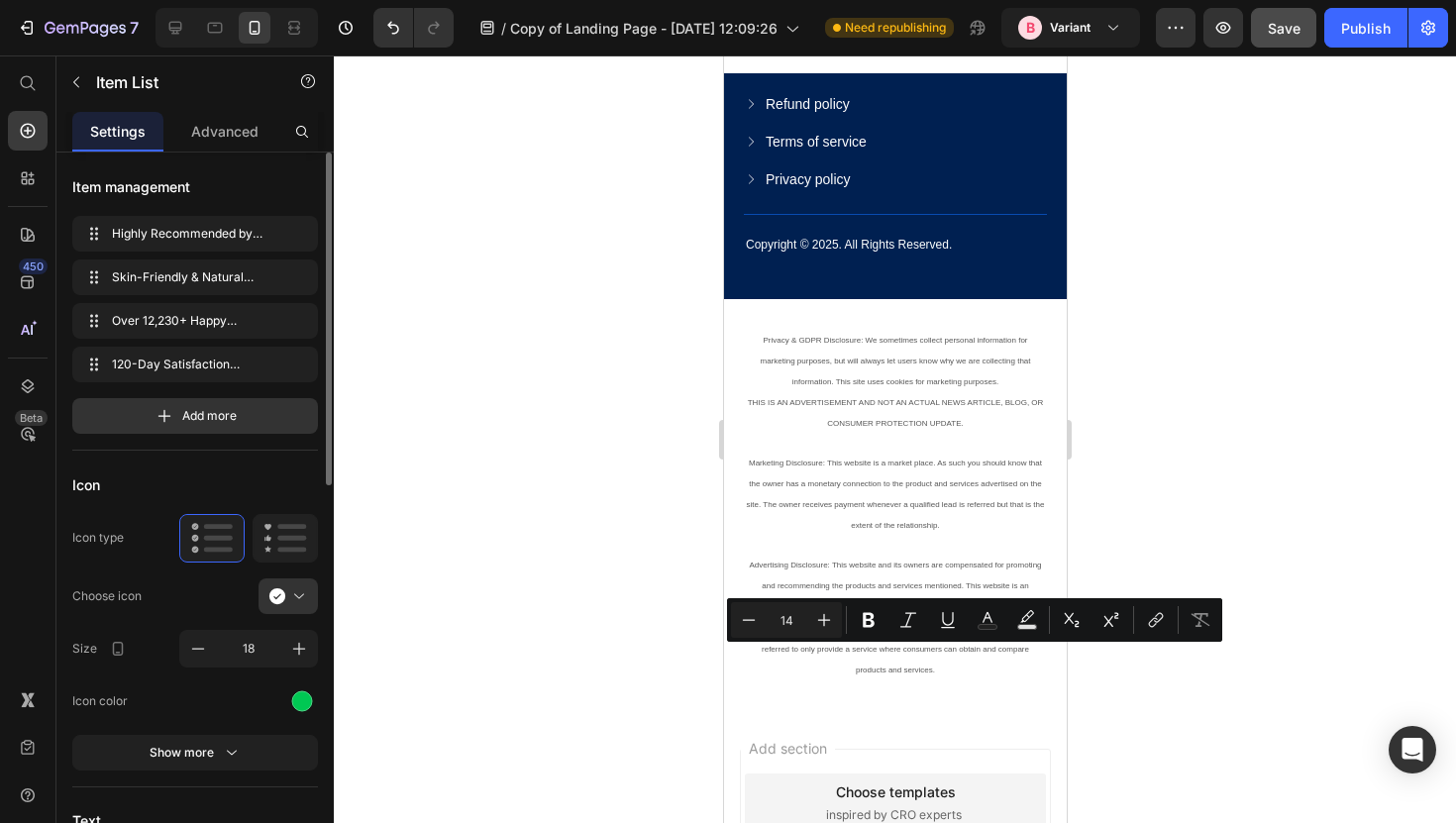 copy on "Skin-Friendly & Natural Materials" 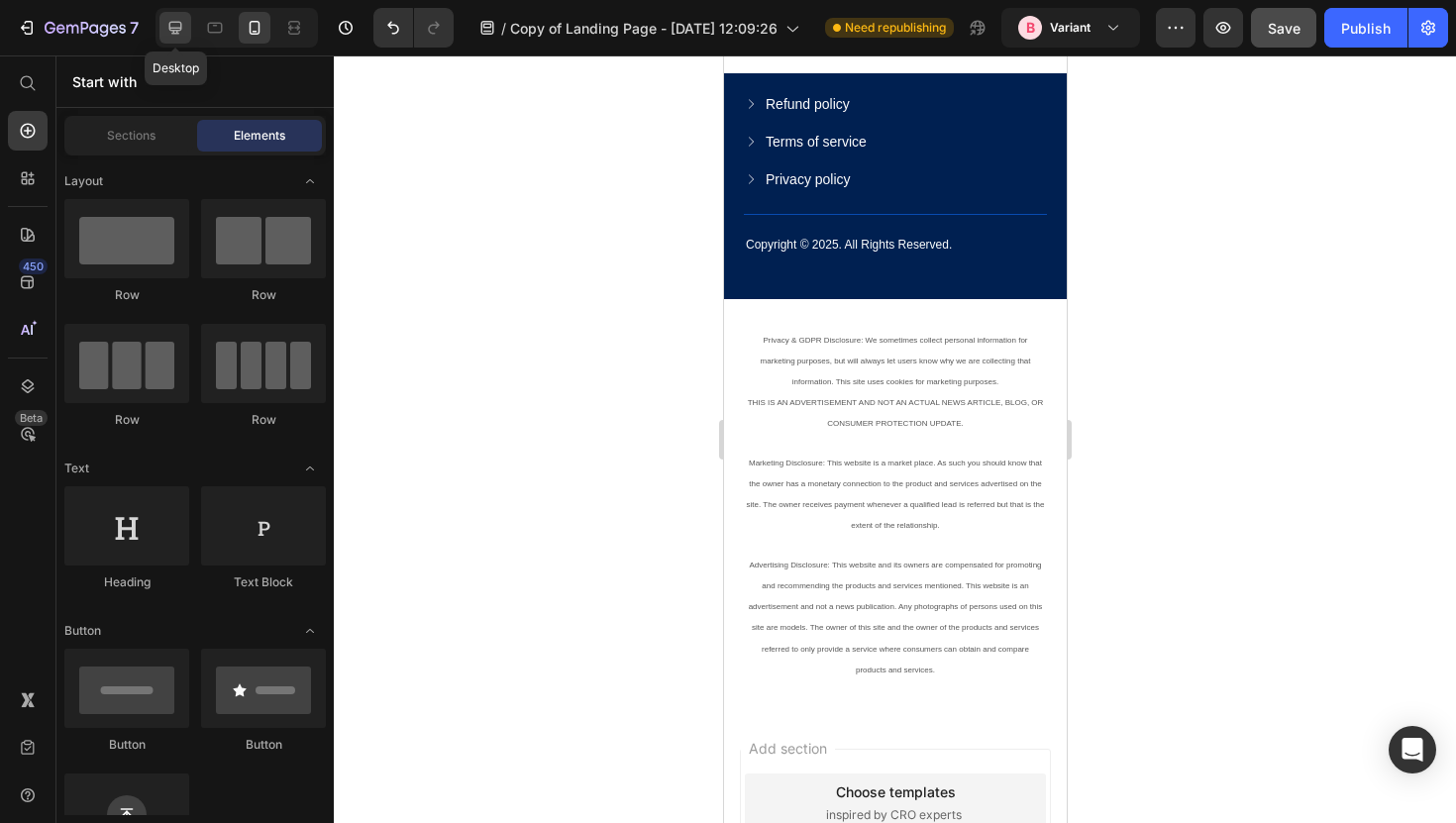 click 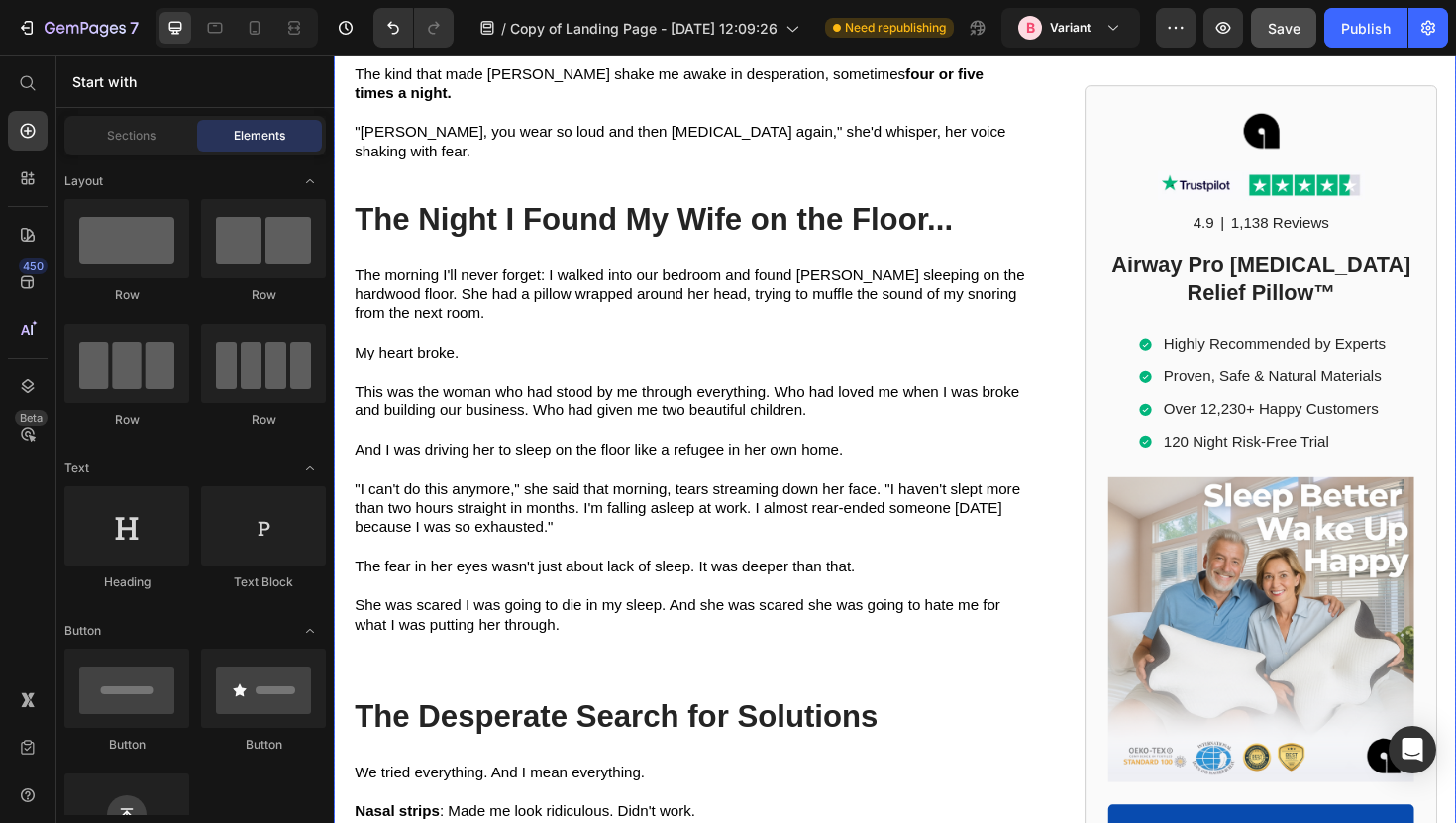 scroll, scrollTop: 1172, scrollLeft: 0, axis: vertical 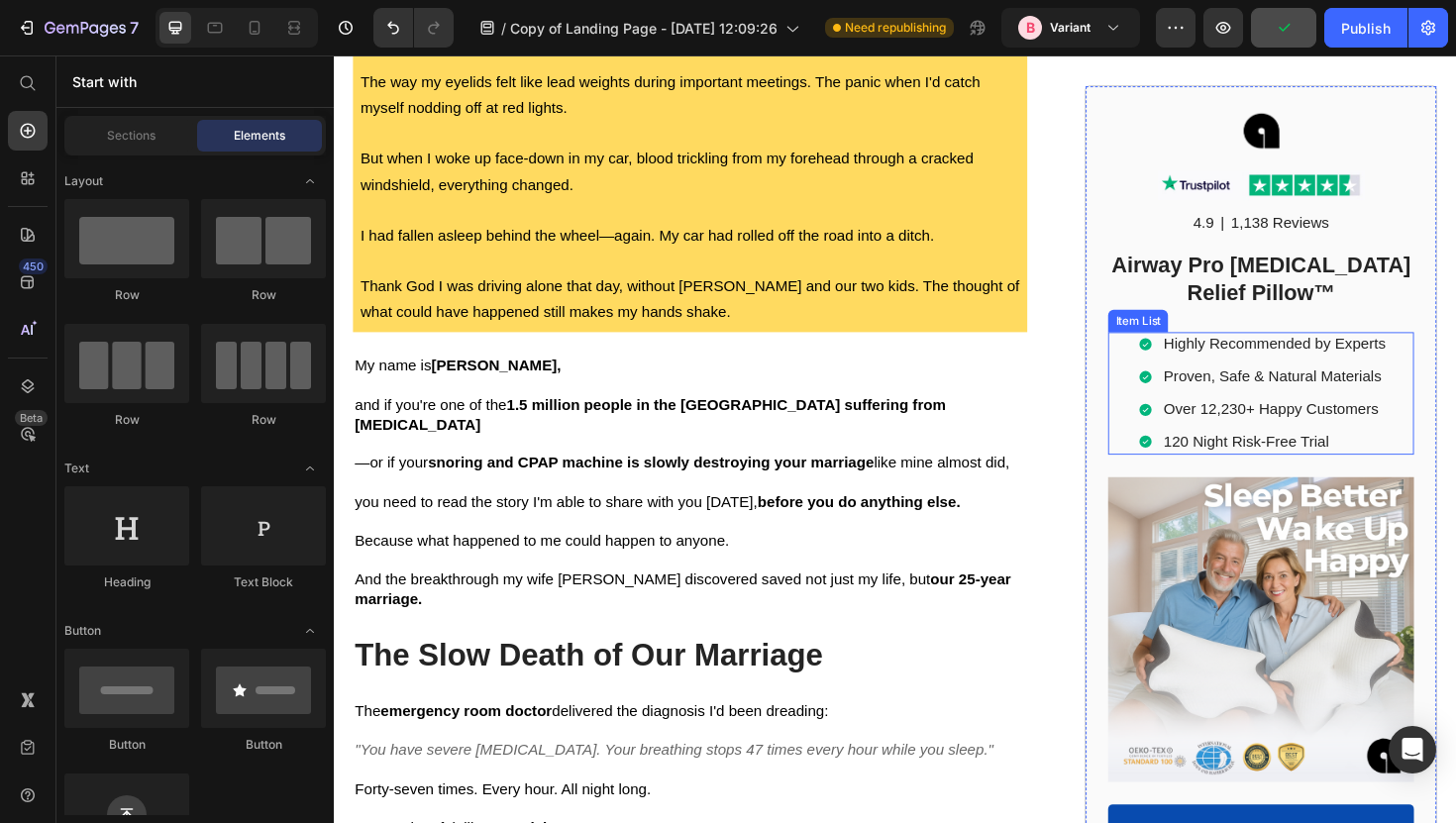 click on "Proven, Safe & Natural Materials" at bounding box center (1329, 396) 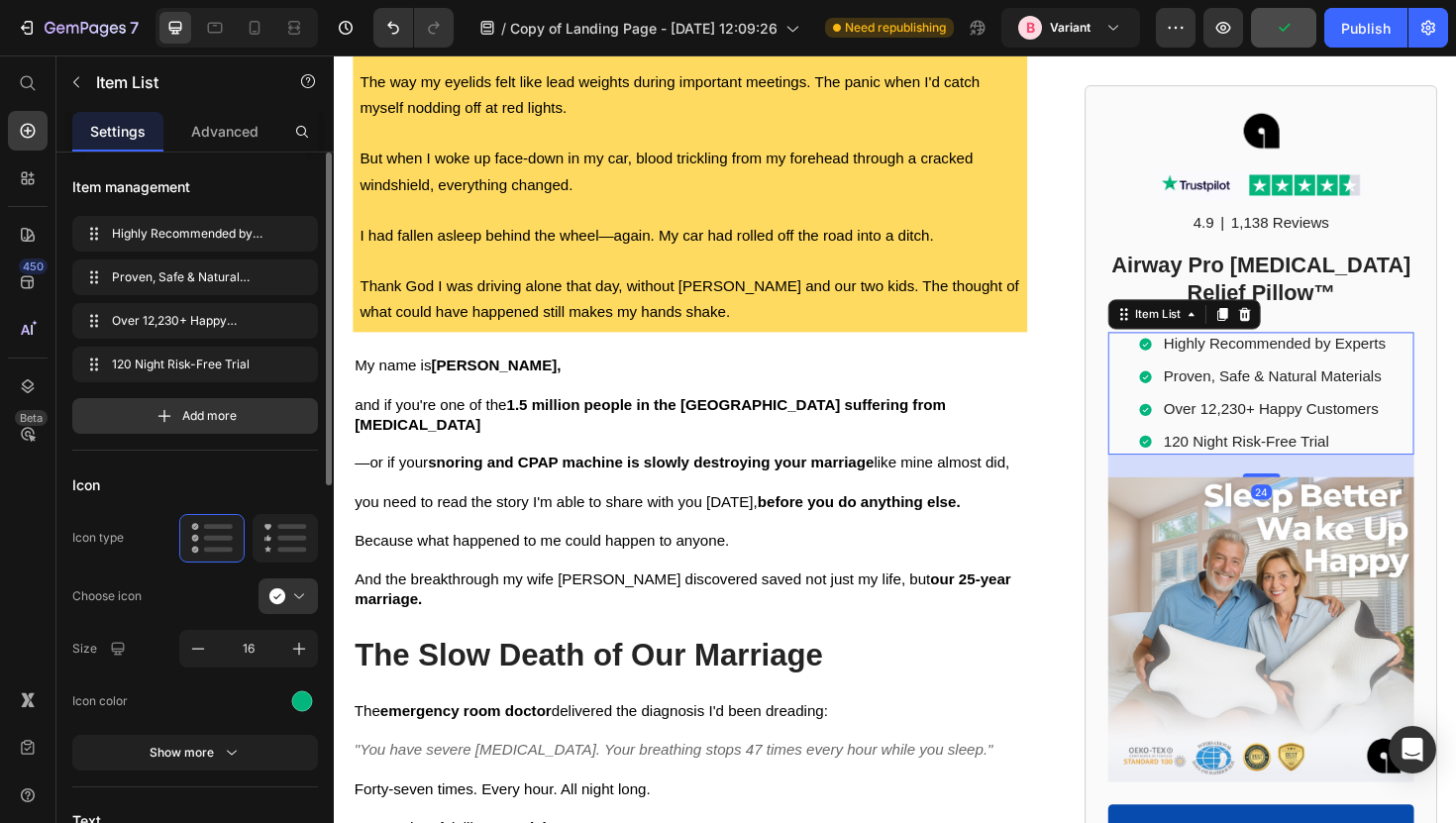 click on "Proven, Safe & Natural Materials" at bounding box center (1329, 396) 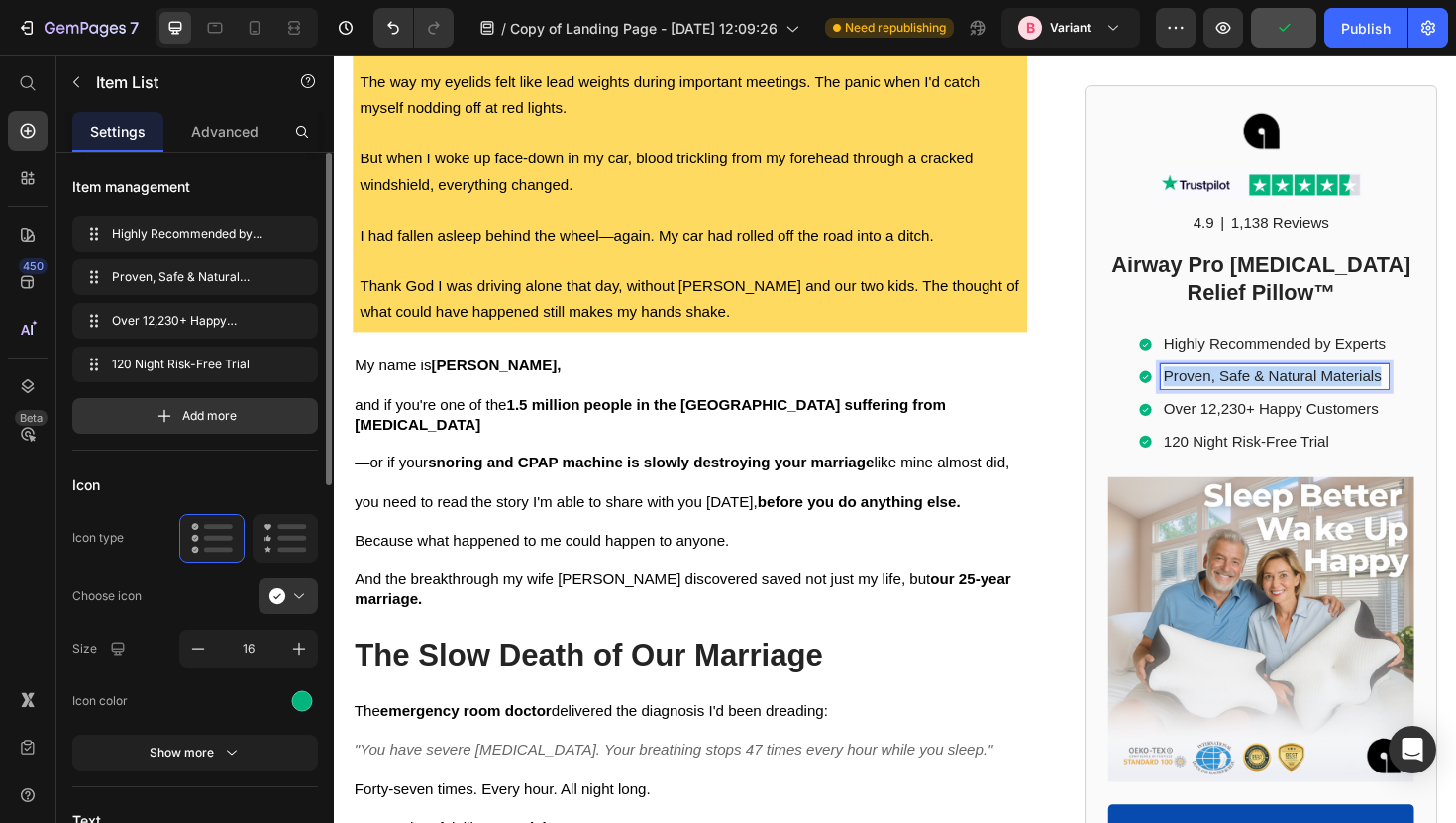 click on "Proven, Safe & Natural Materials" at bounding box center (1329, 396) 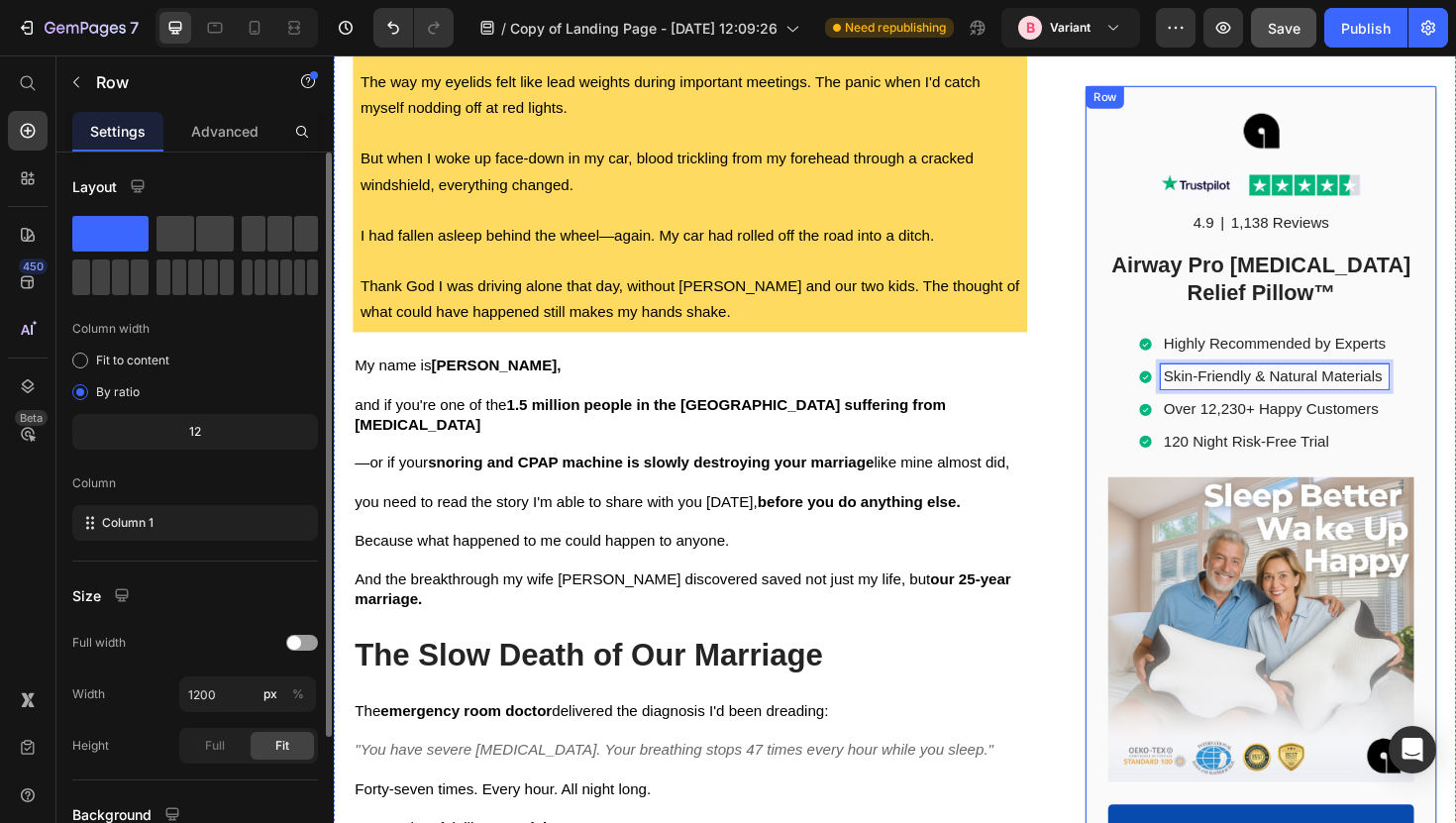 click on "Image Image 4.9 Text Block | Text Block 1,138 Reviews Text Block Row Airway Pro [MEDICAL_DATA] Relief Pillow™ Heading Highly Recommended by Experts Skin-Friendly & Natural Materials Over 12,230+ Happy Customers 120 Night Risk-Free Trial Item List   24 Image
CHECK AVAILABILTY Button" at bounding box center [1315, 516] 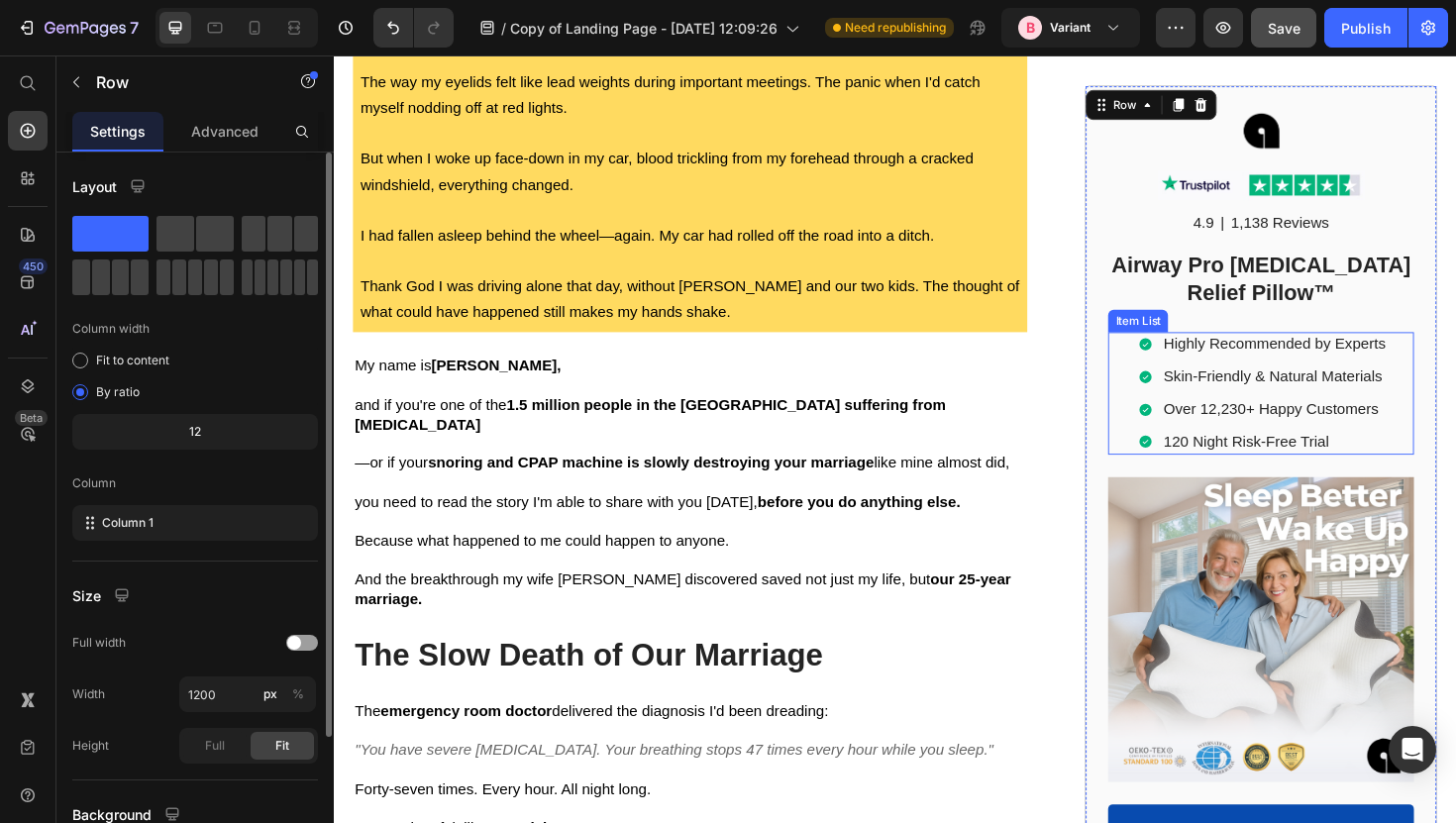 click on "120 Night Risk-Free Trial" at bounding box center (1329, 464) 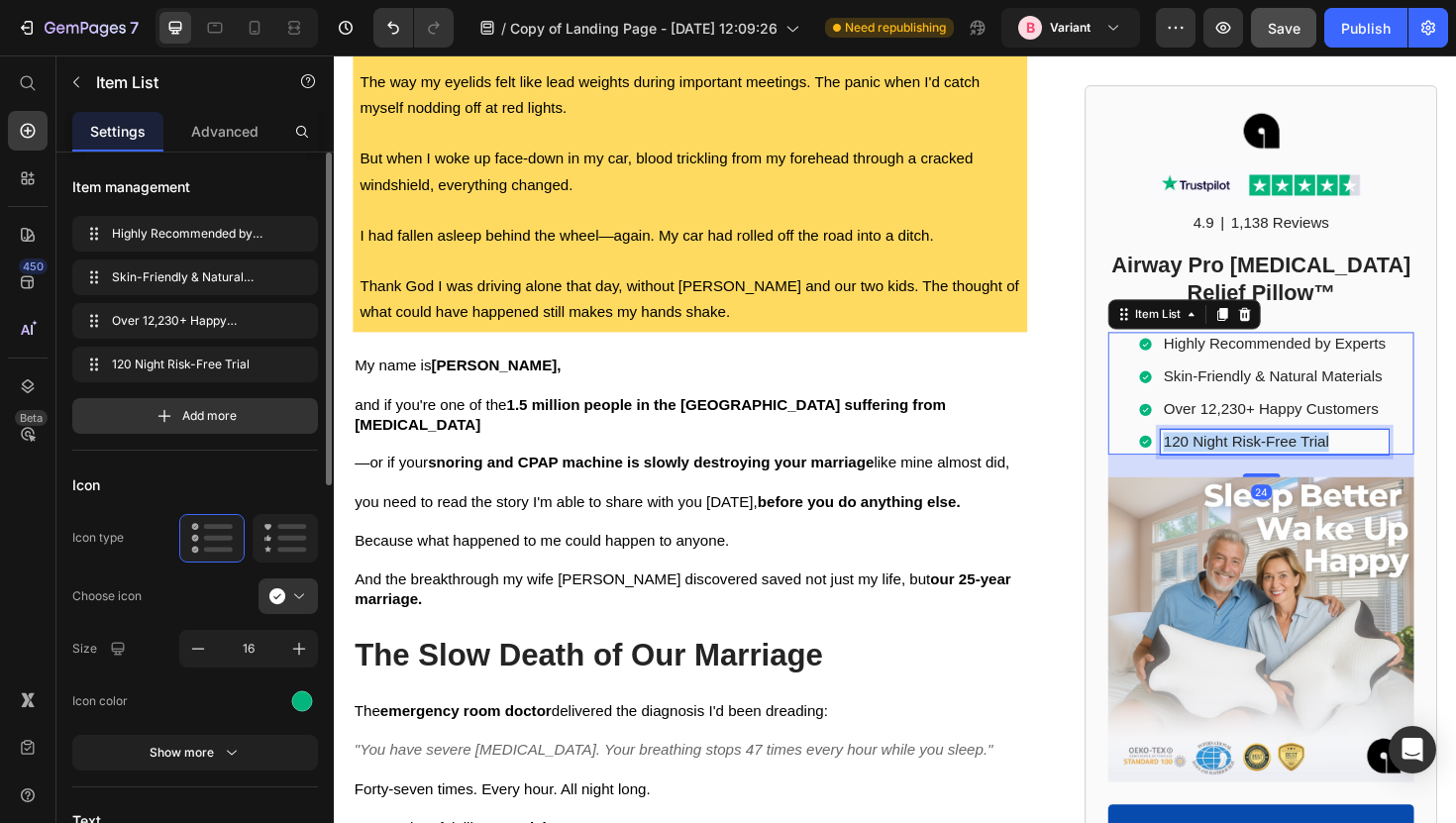 click on "120 Night Risk-Free Trial" at bounding box center [1329, 464] 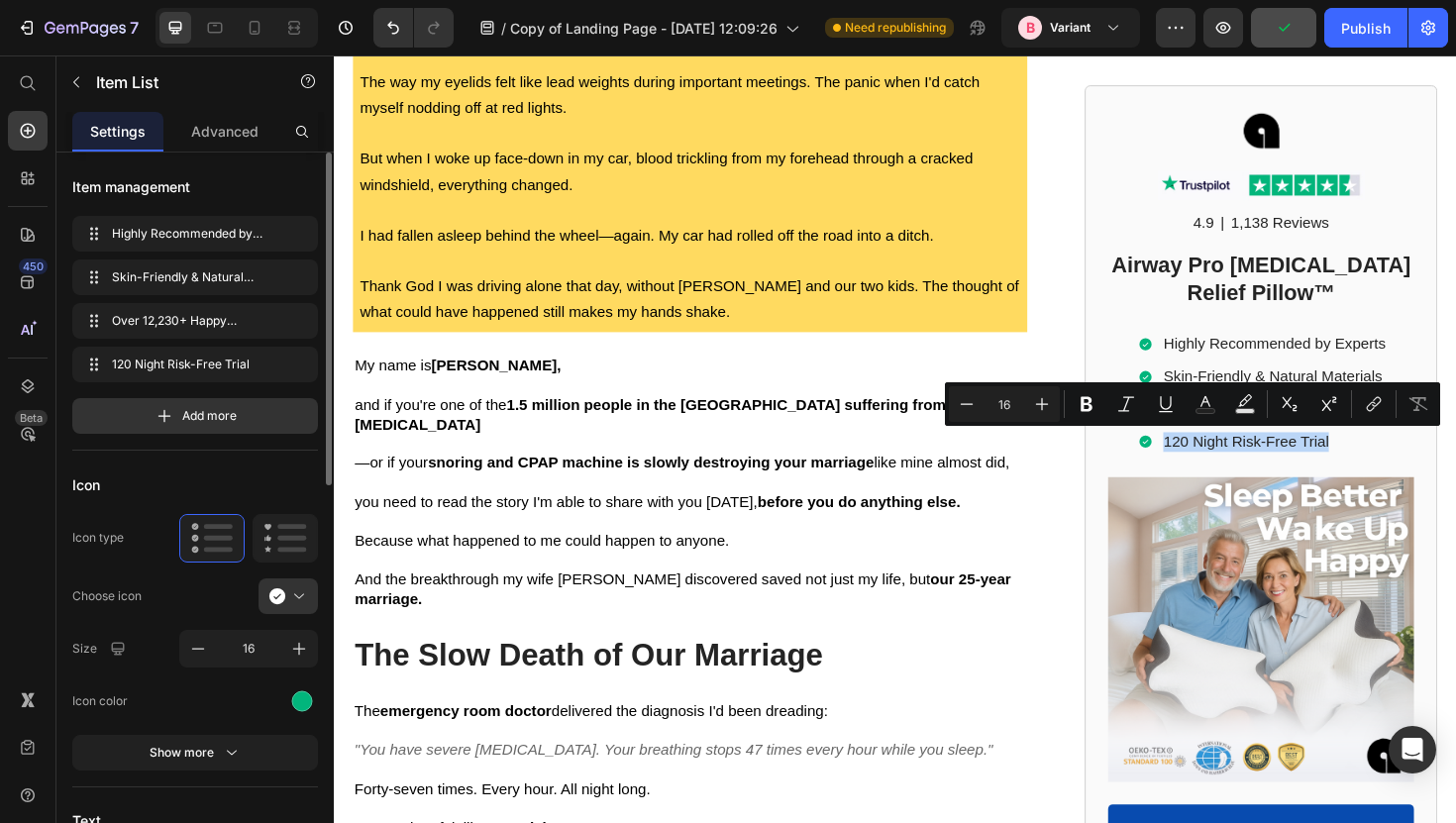 click on "120 Night Risk-Free Trial" at bounding box center [1301, 464] 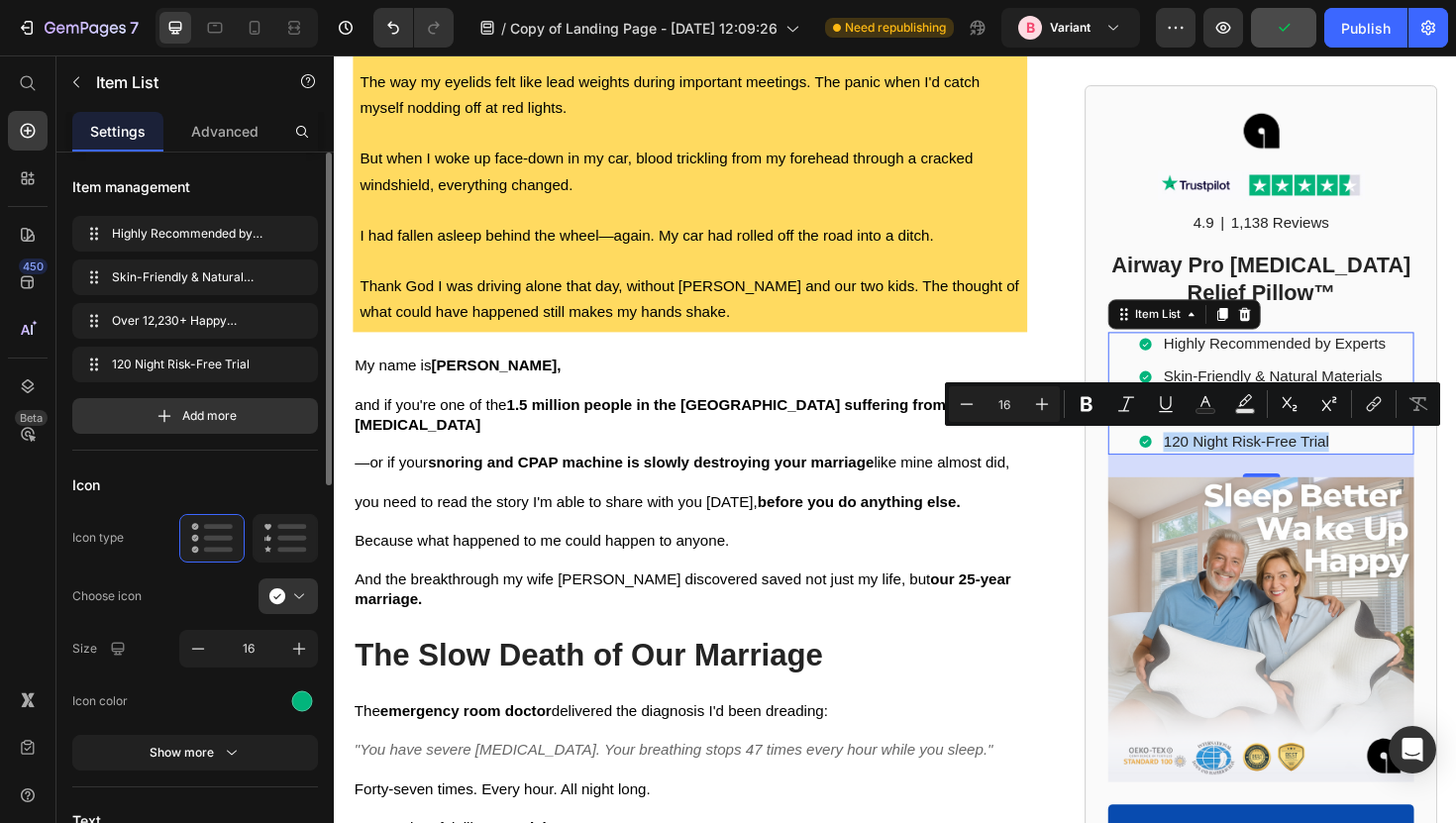 click on "120 Night Risk-Free Trial" at bounding box center [1329, 464] 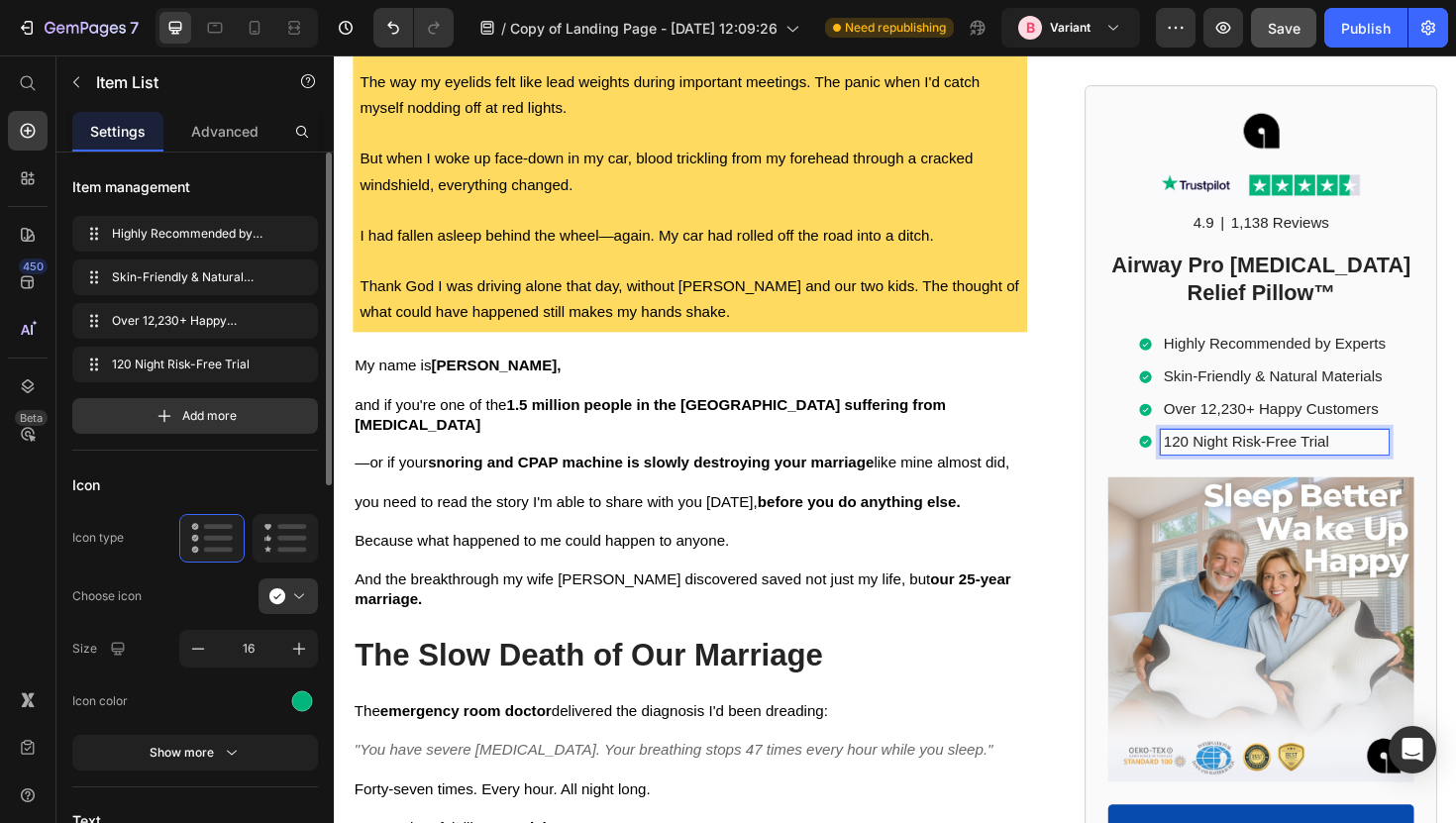 click on "120 Night Risk-Free Trial" at bounding box center [1329, 464] 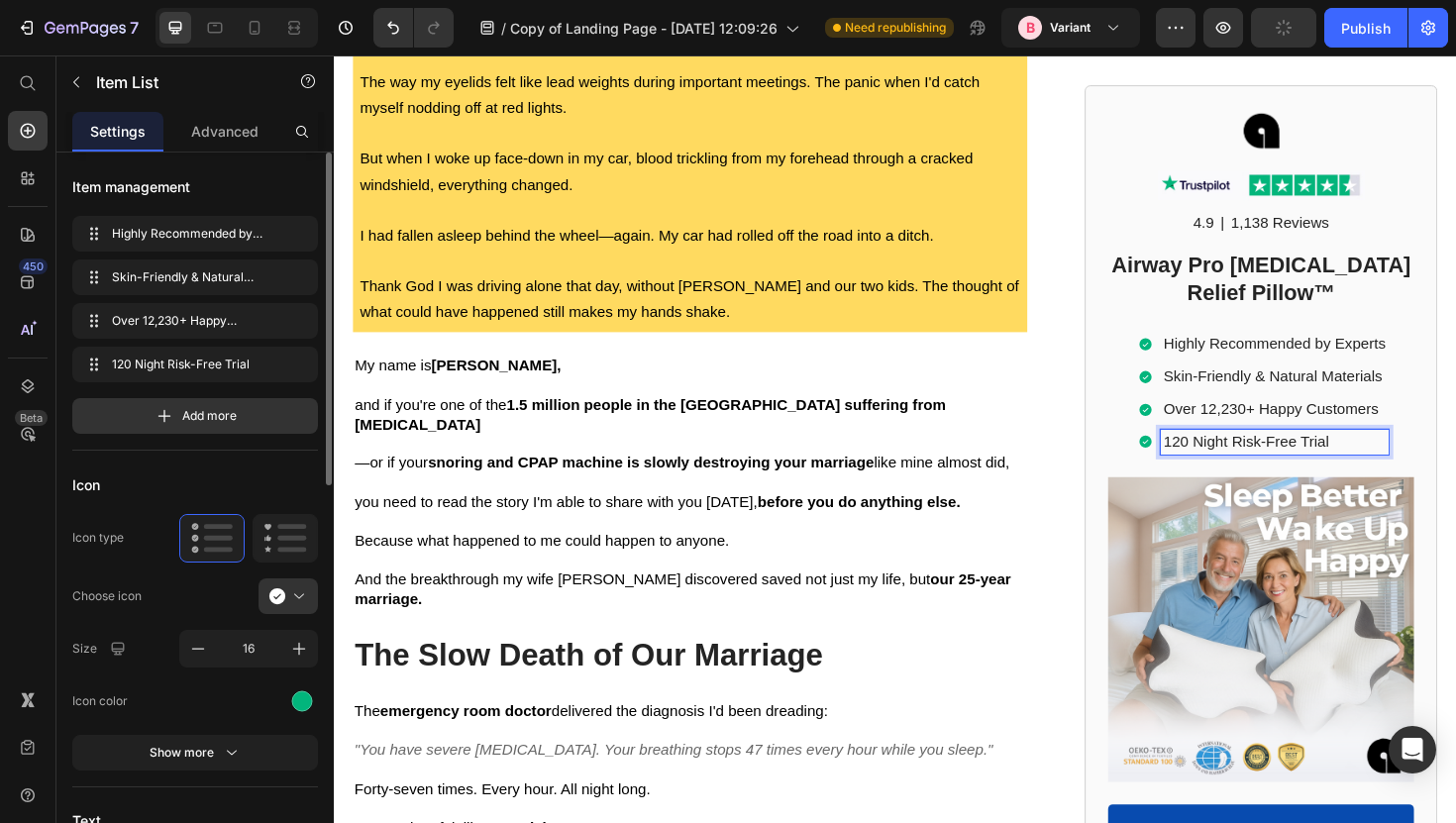 click on "120 Night Risk-Free Trial" at bounding box center (1329, 464) 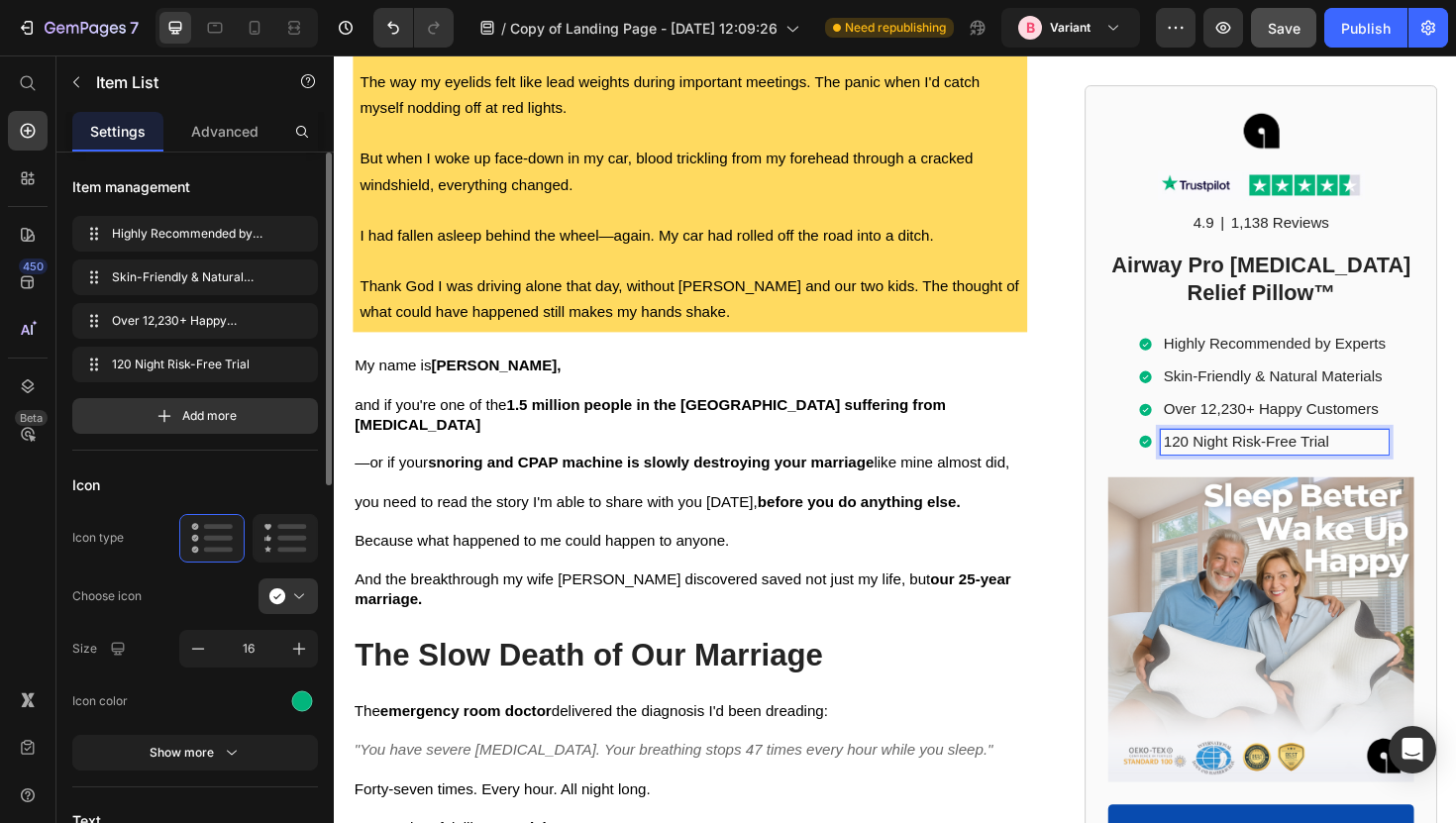 click on "Highly Recommended by Experts Skin-Friendly & Natural Materials Over 12,230+ Happy Customers 120 Night Risk-Free Trial" at bounding box center [1301, 413] 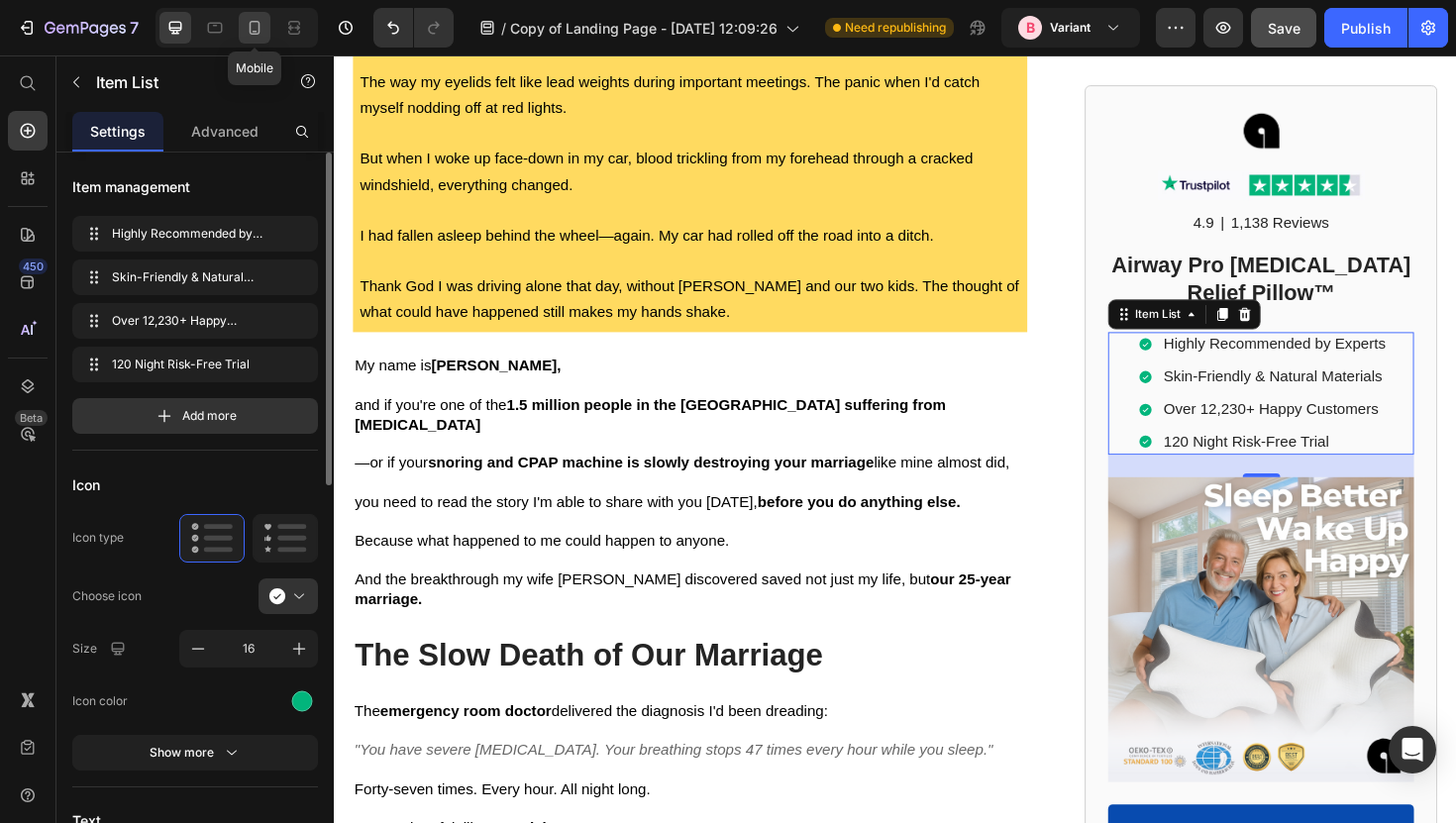 click 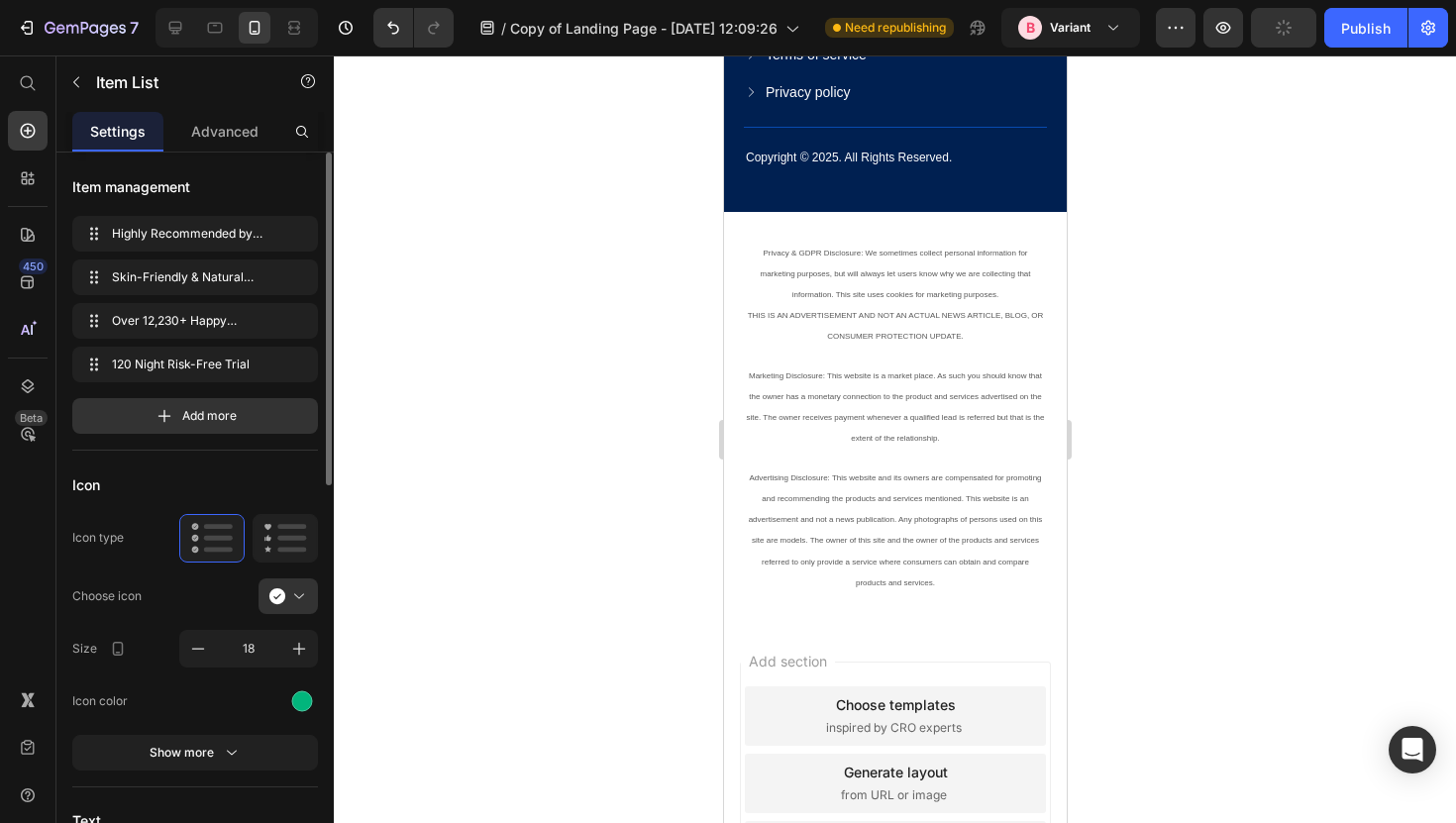 scroll, scrollTop: 13914, scrollLeft: 0, axis: vertical 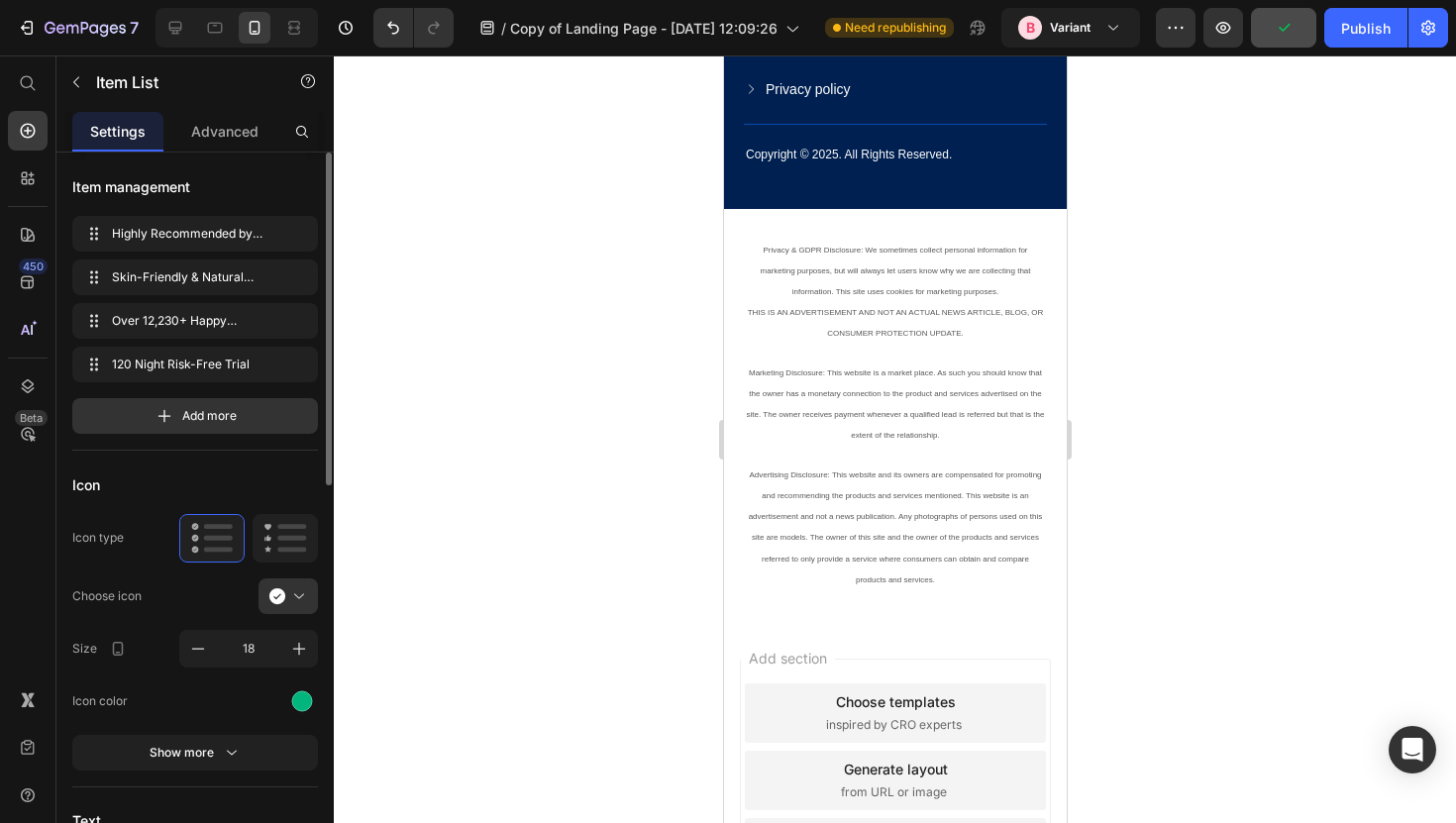 click on "120-Day Satisfaction Guarantee" at bounding box center (899, -239) 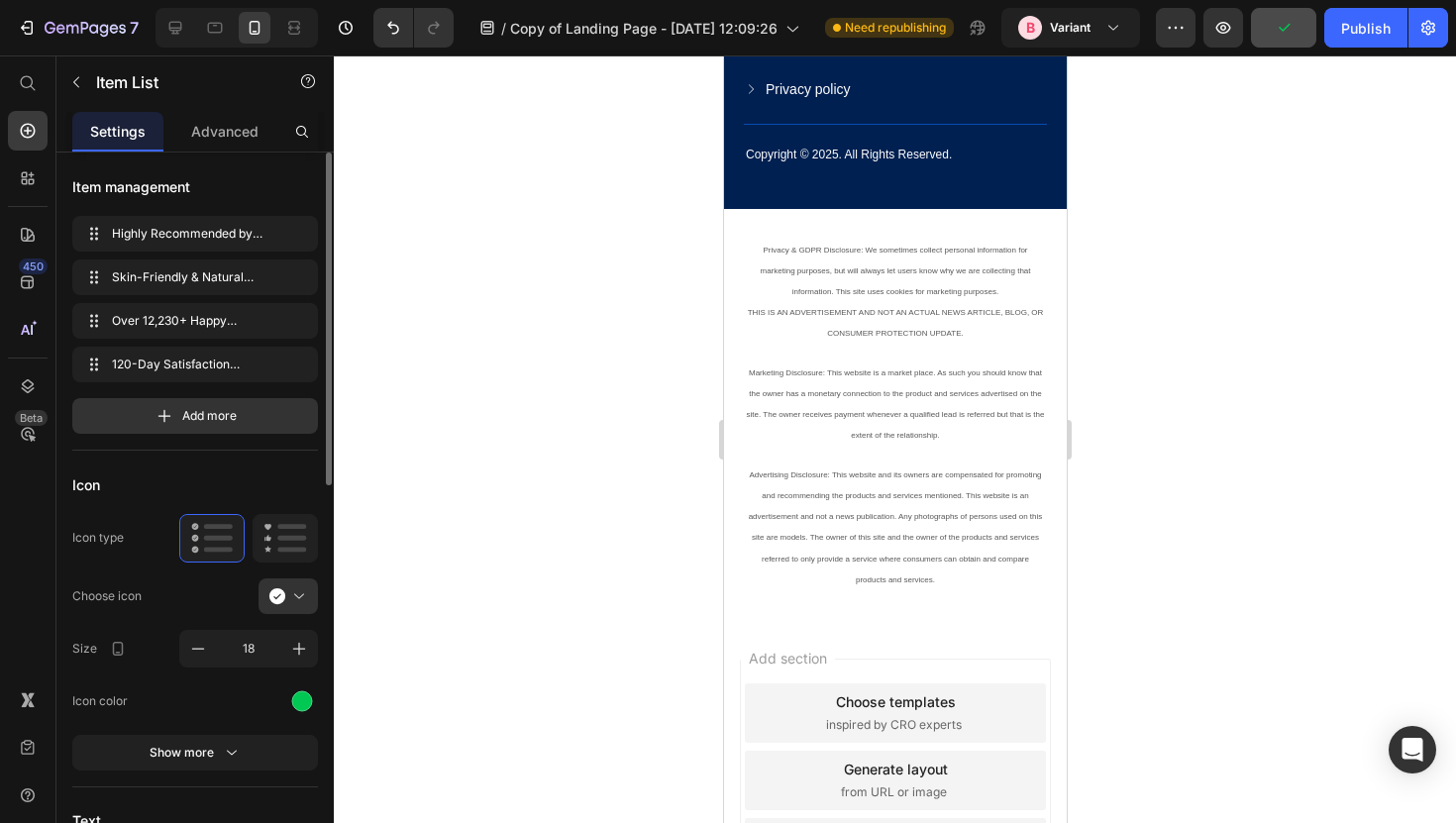 click on "120-Day Satisfaction Guarantee" at bounding box center (899, -239) 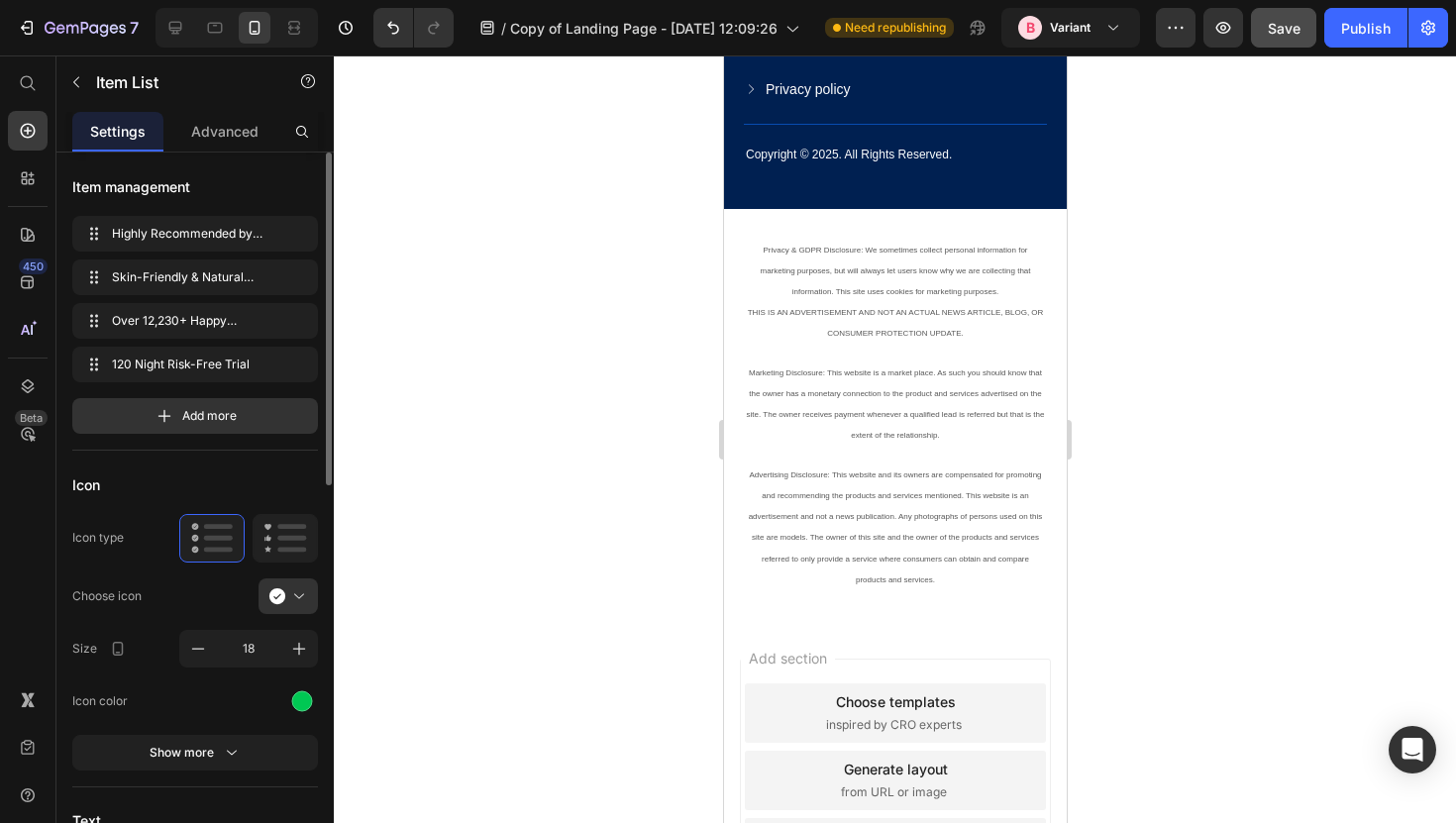 click 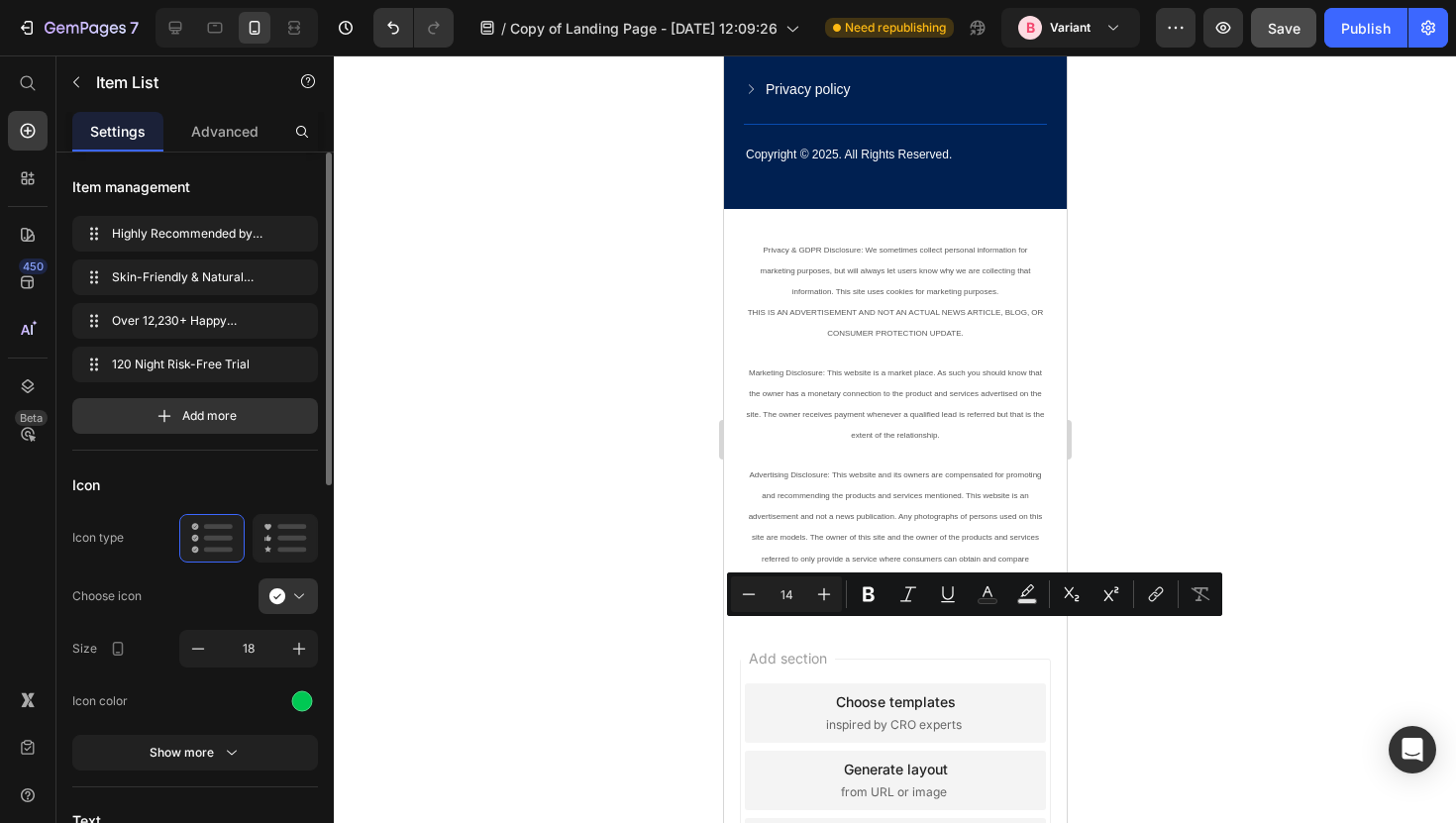 drag, startPoint x: 952, startPoint y: 633, endPoint x: 926, endPoint y: 634, distance: 26.019224 